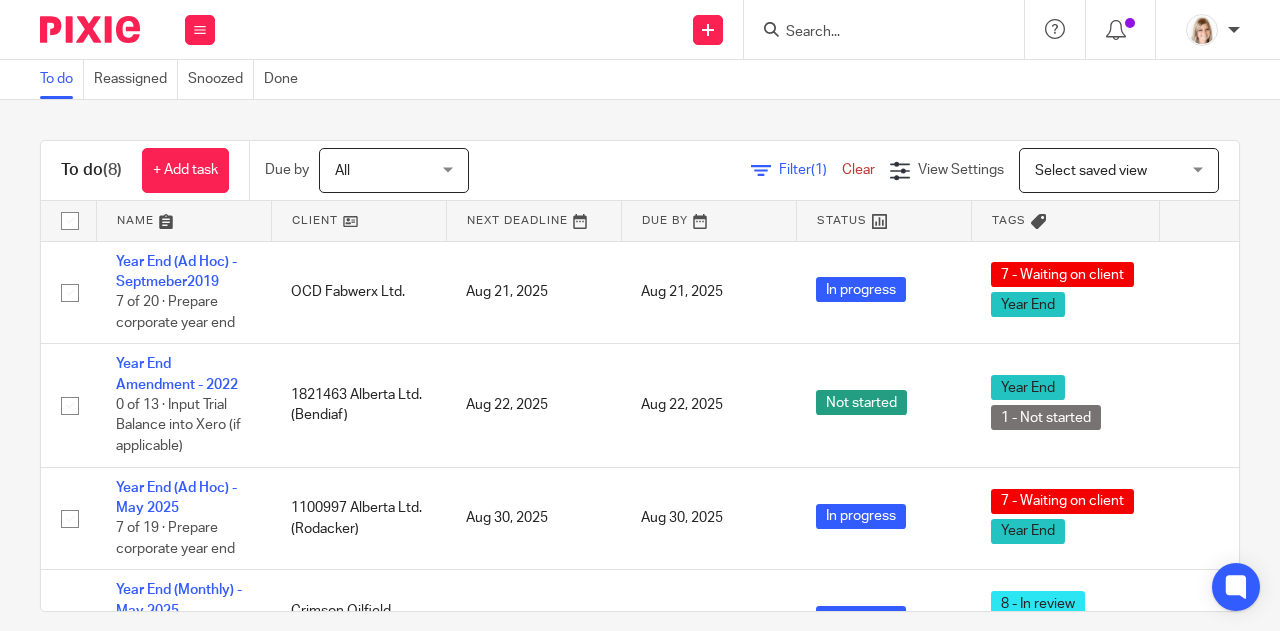 scroll, scrollTop: 0, scrollLeft: 0, axis: both 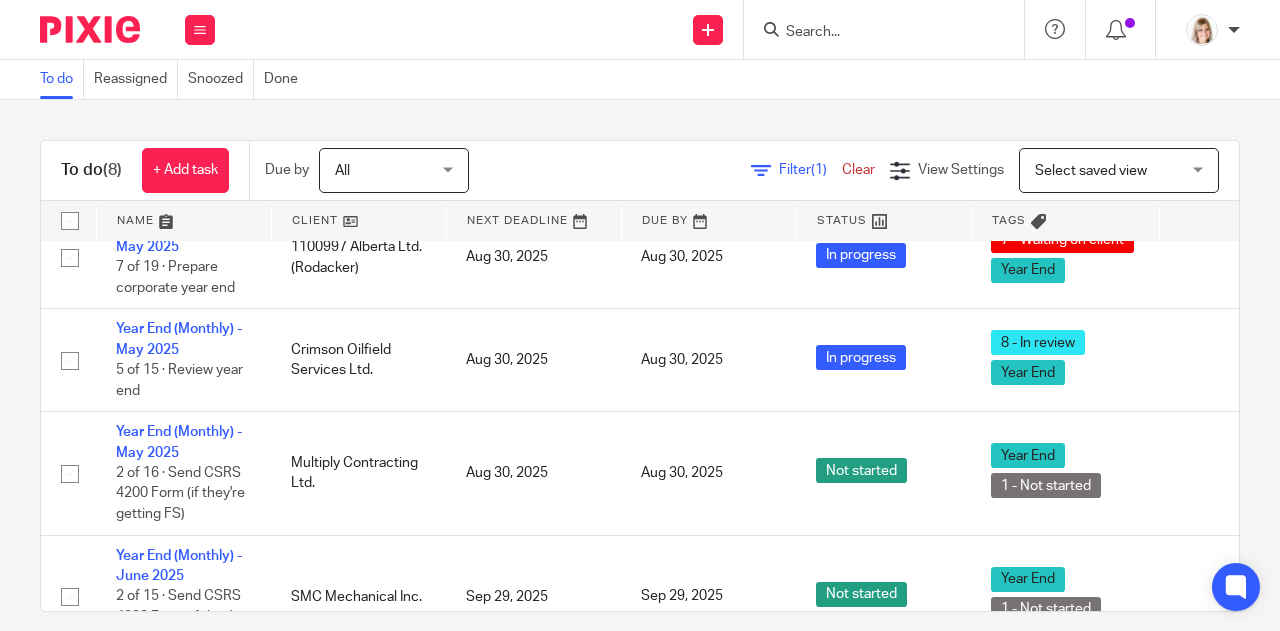 click at bounding box center [874, 33] 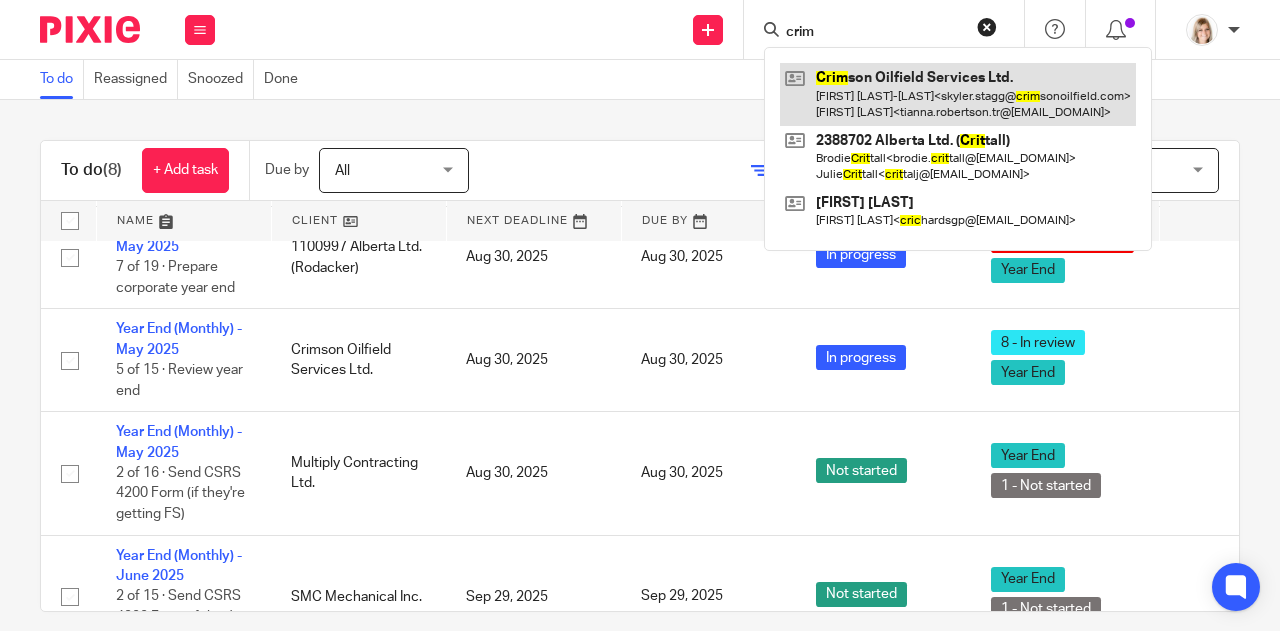 type on "crim" 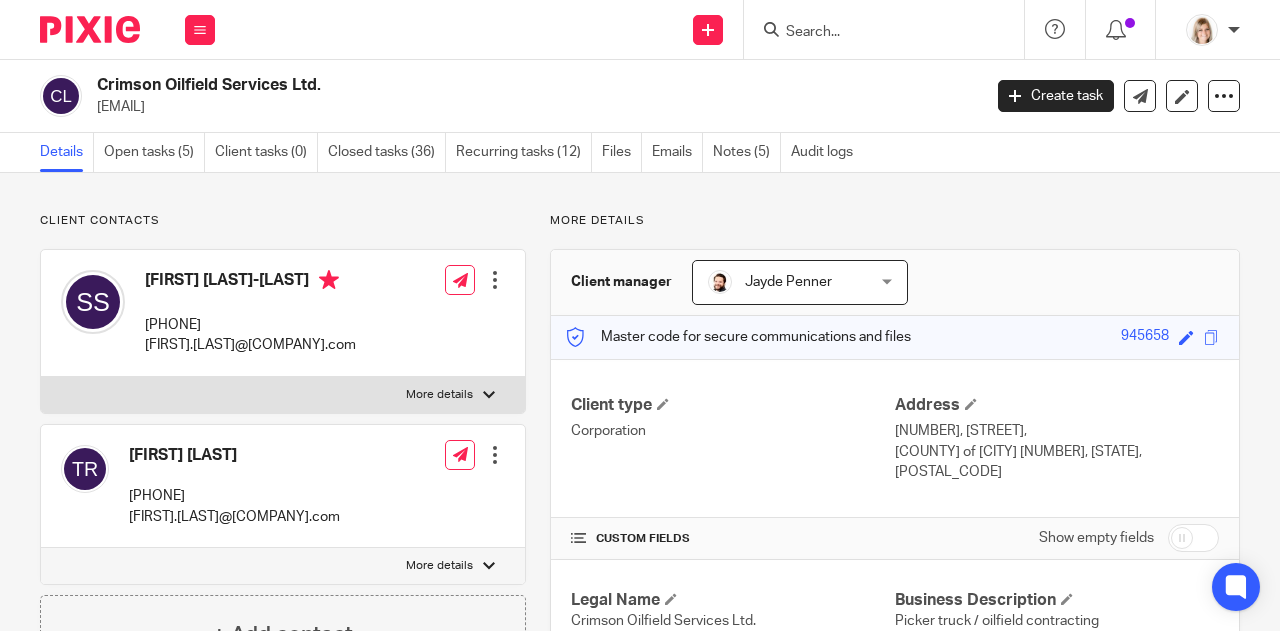 scroll, scrollTop: 0, scrollLeft: 0, axis: both 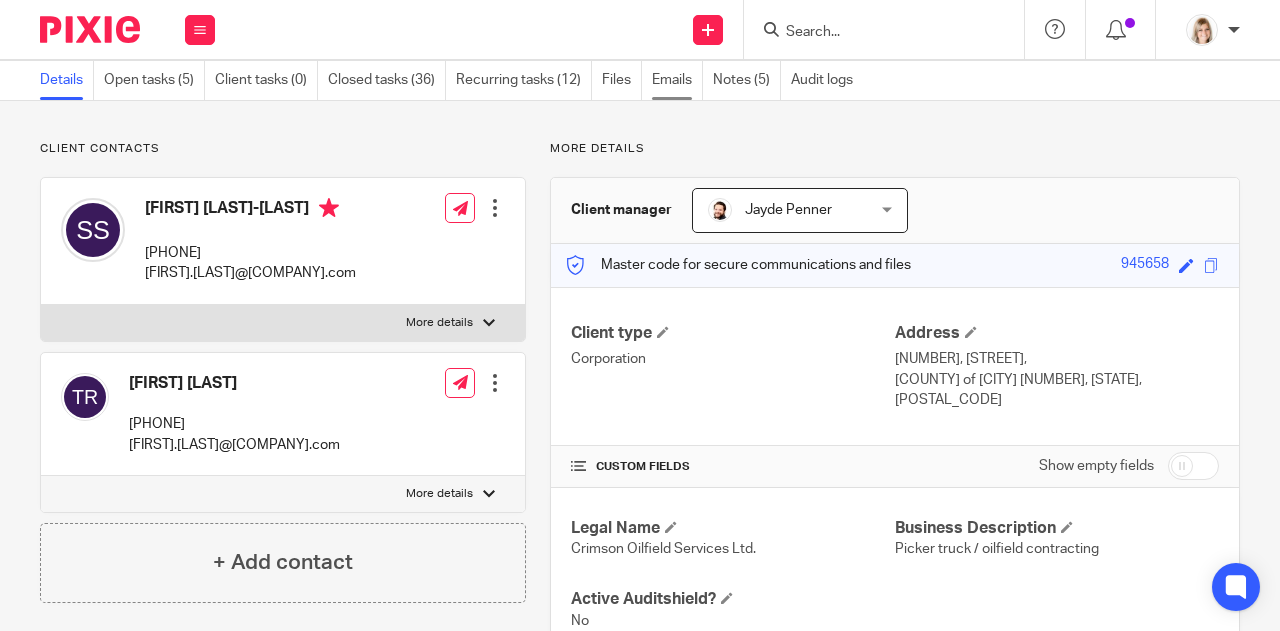 click on "Emails" at bounding box center [677, 80] 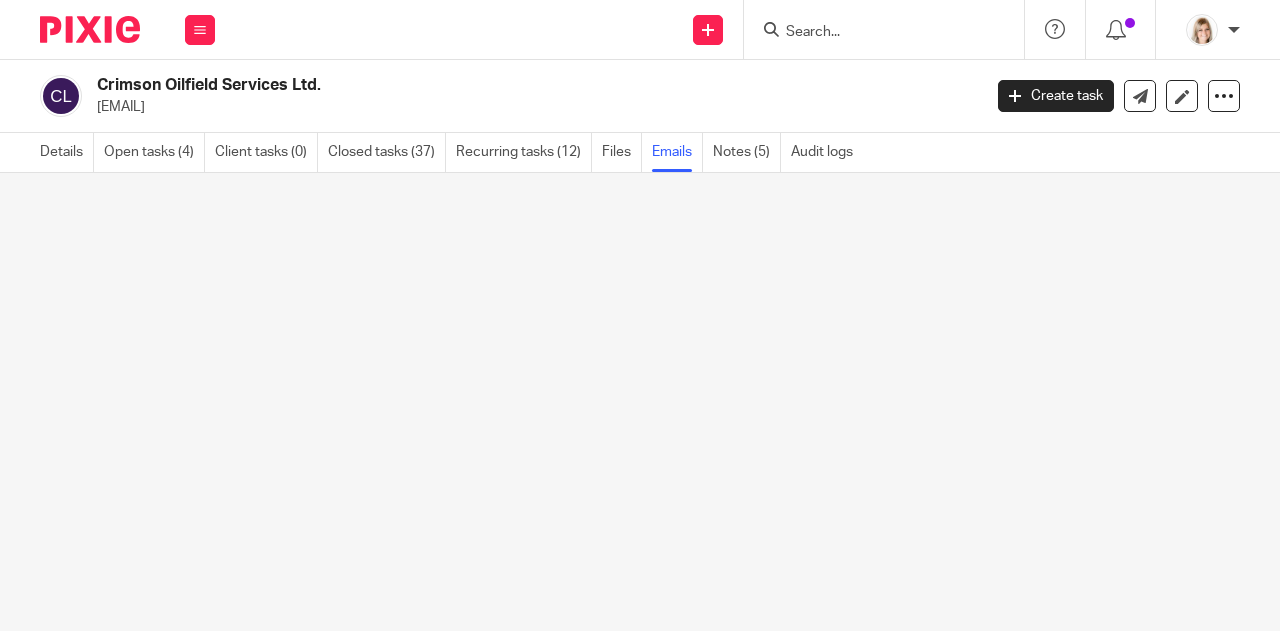 scroll, scrollTop: 0, scrollLeft: 0, axis: both 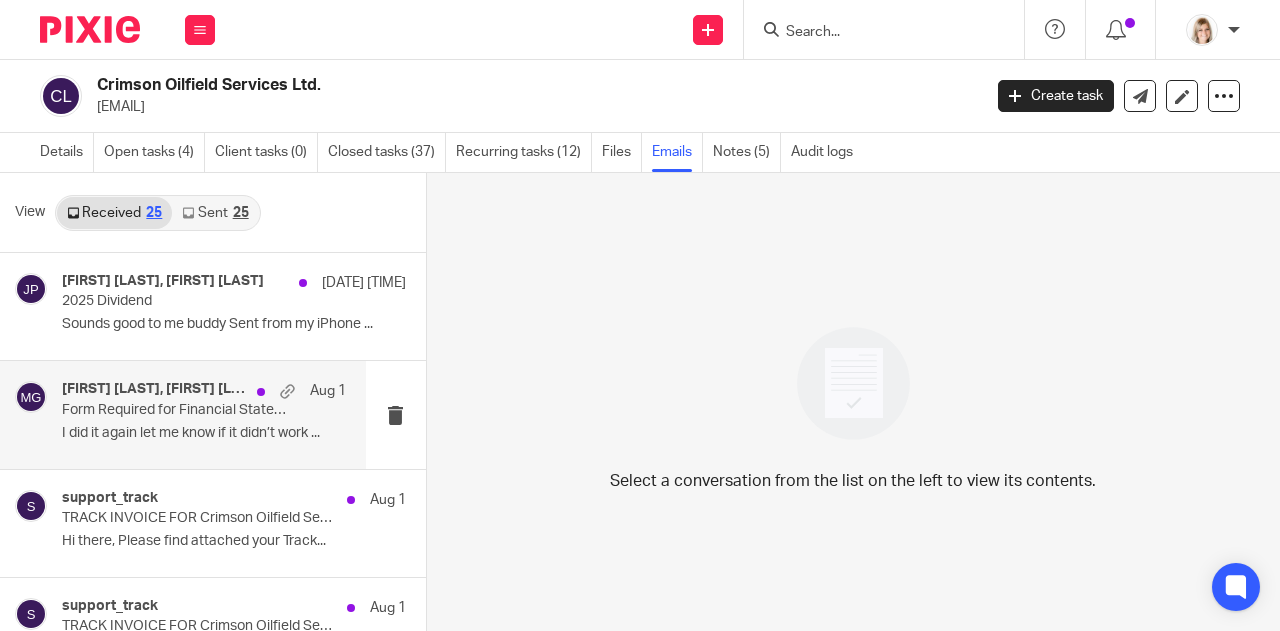 click on "[FIRST] [LAST], [FIRST] [LAST]
[DATE]   Form Required for Financial Statements   I did it again let me know if it didn’t work ..." at bounding box center [204, 414] 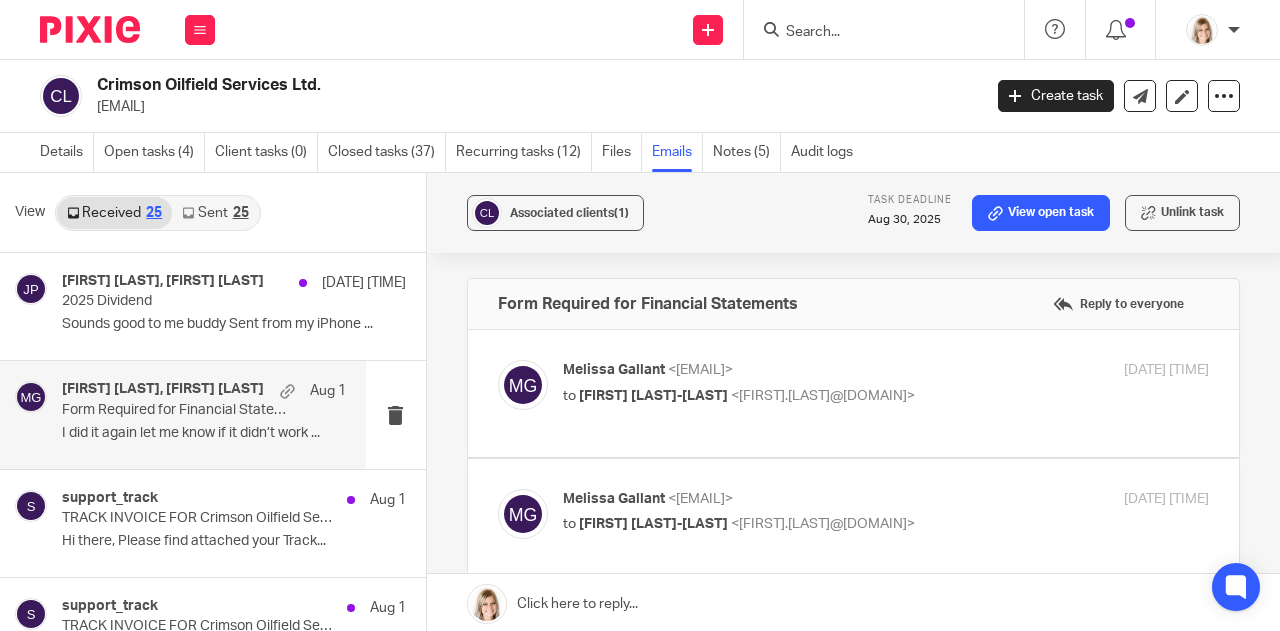 scroll, scrollTop: 0, scrollLeft: 0, axis: both 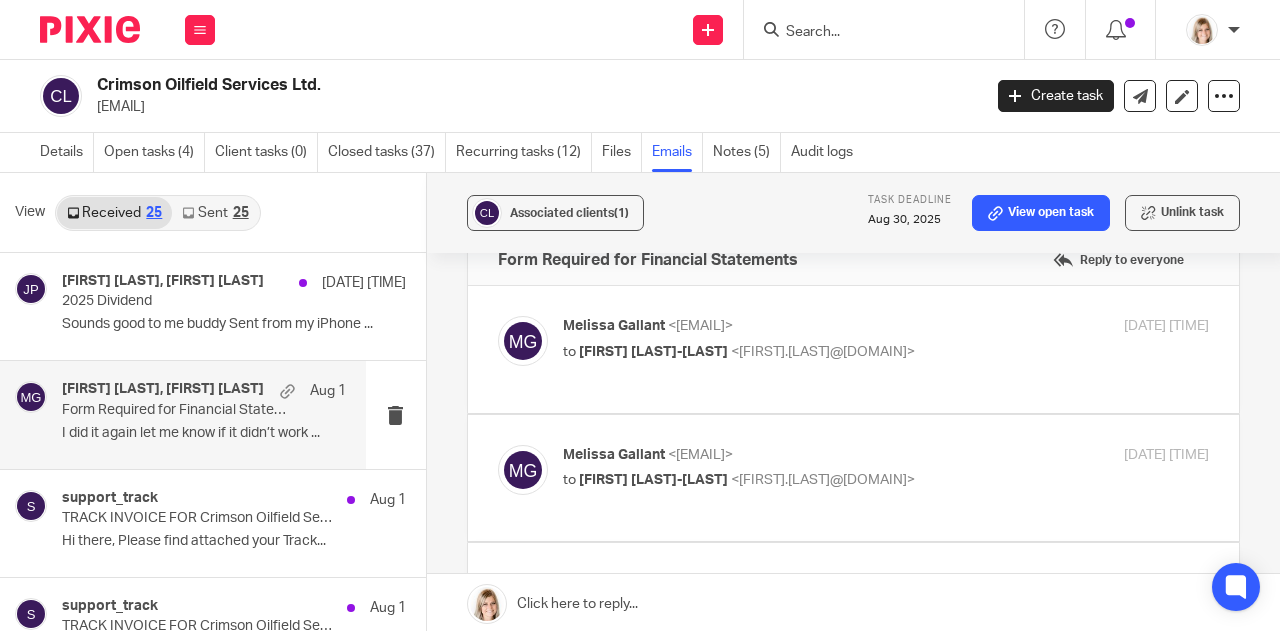 click at bounding box center [853, 349] 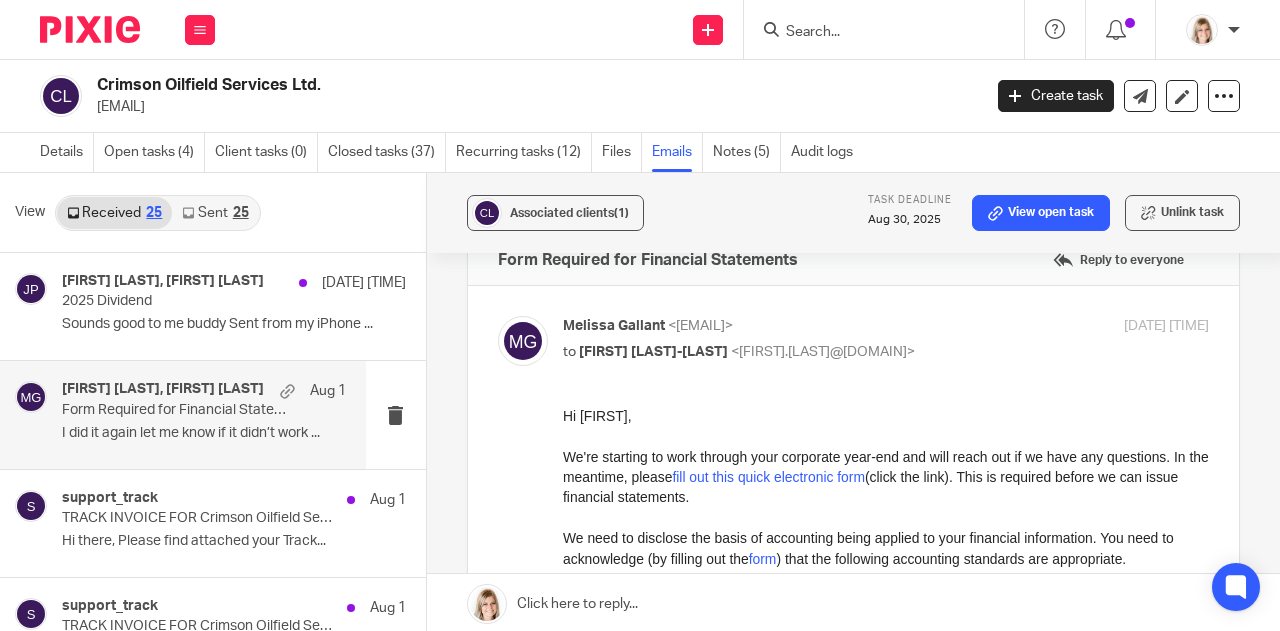 scroll, scrollTop: 0, scrollLeft: 0, axis: both 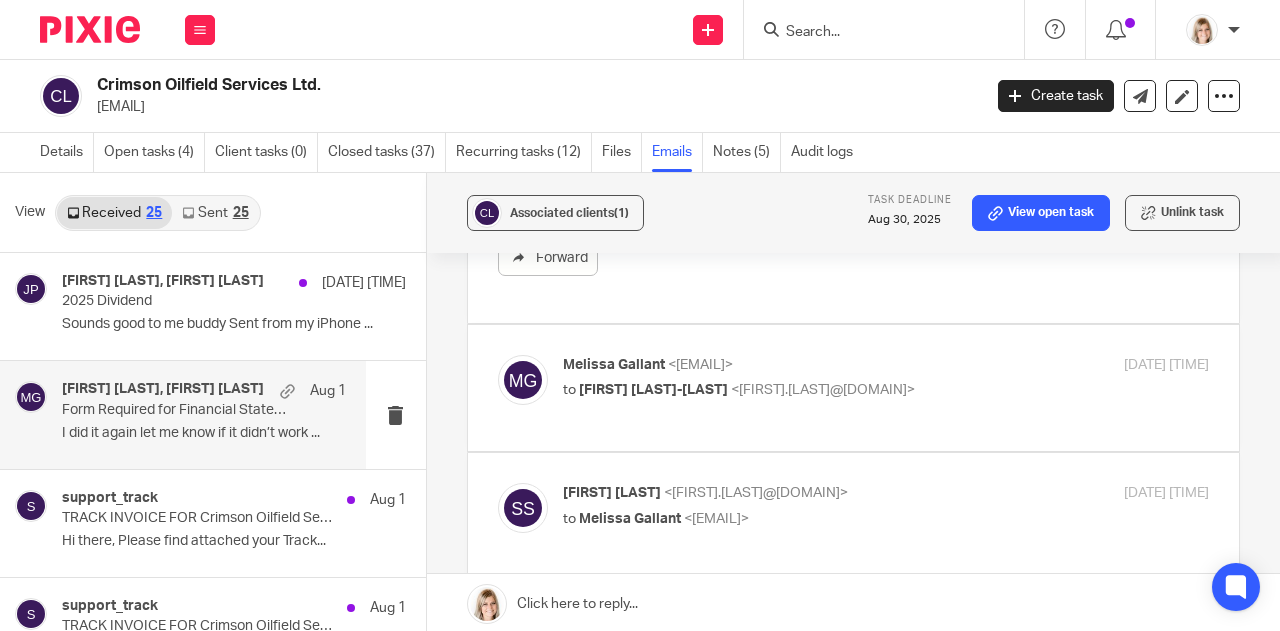 click at bounding box center [853, 388] 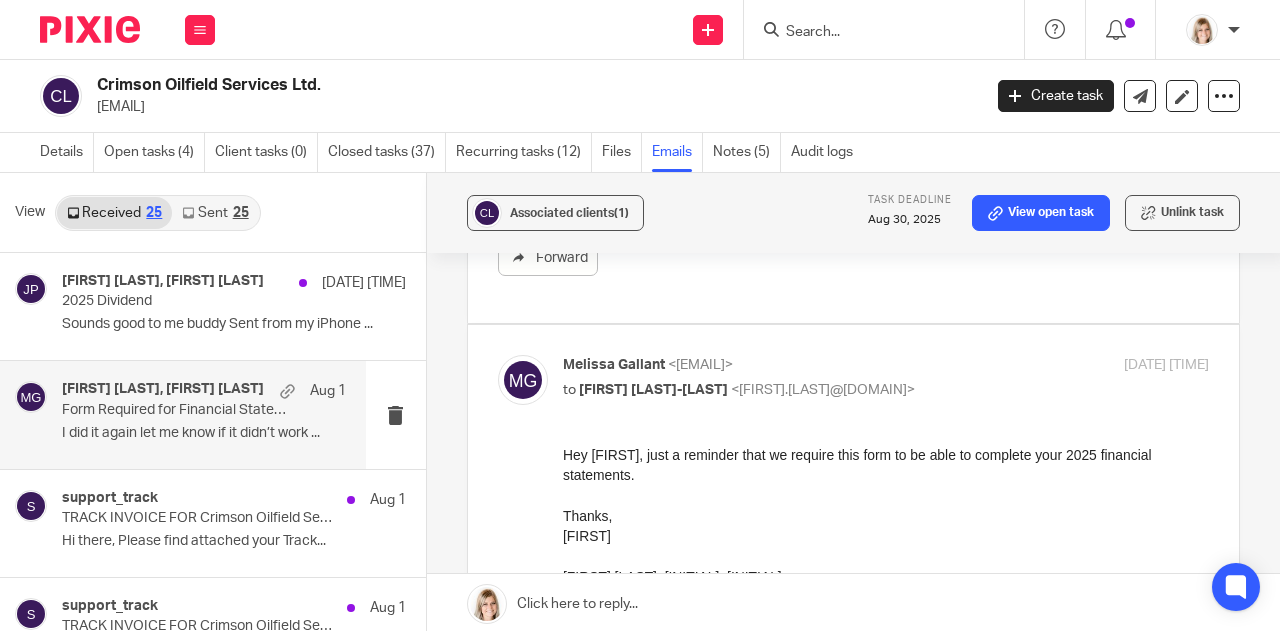 scroll, scrollTop: 0, scrollLeft: 0, axis: both 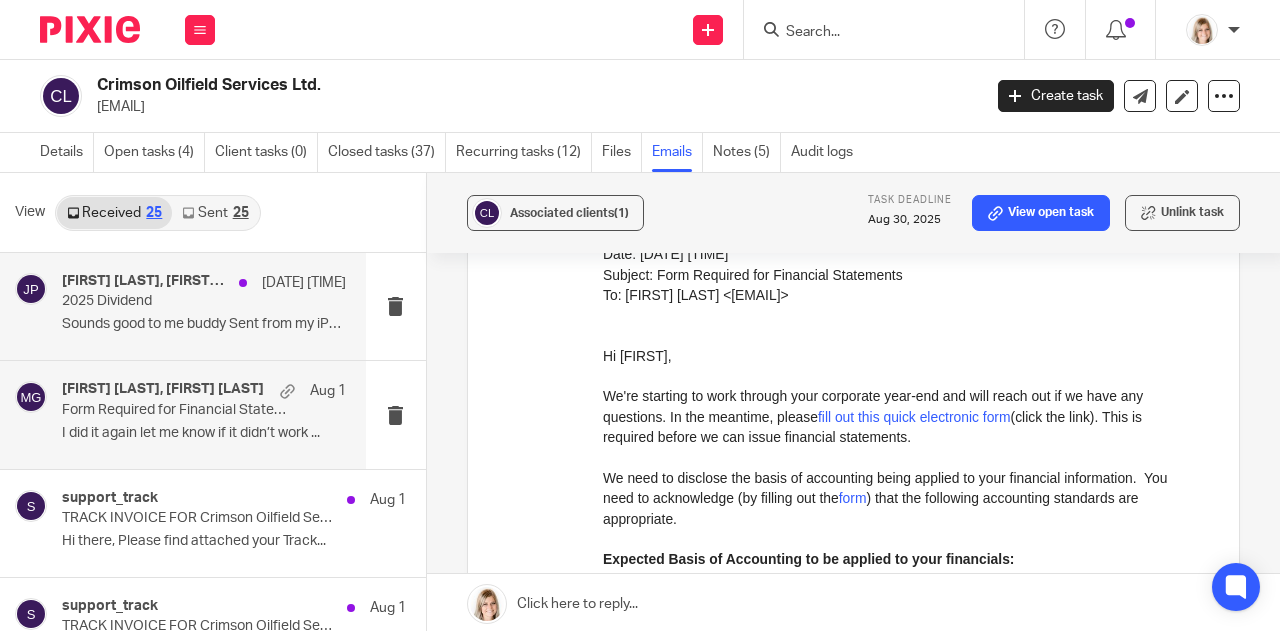 click on "Sounds good to me buddy  Sent from my iPhone   ..." at bounding box center (204, 324) 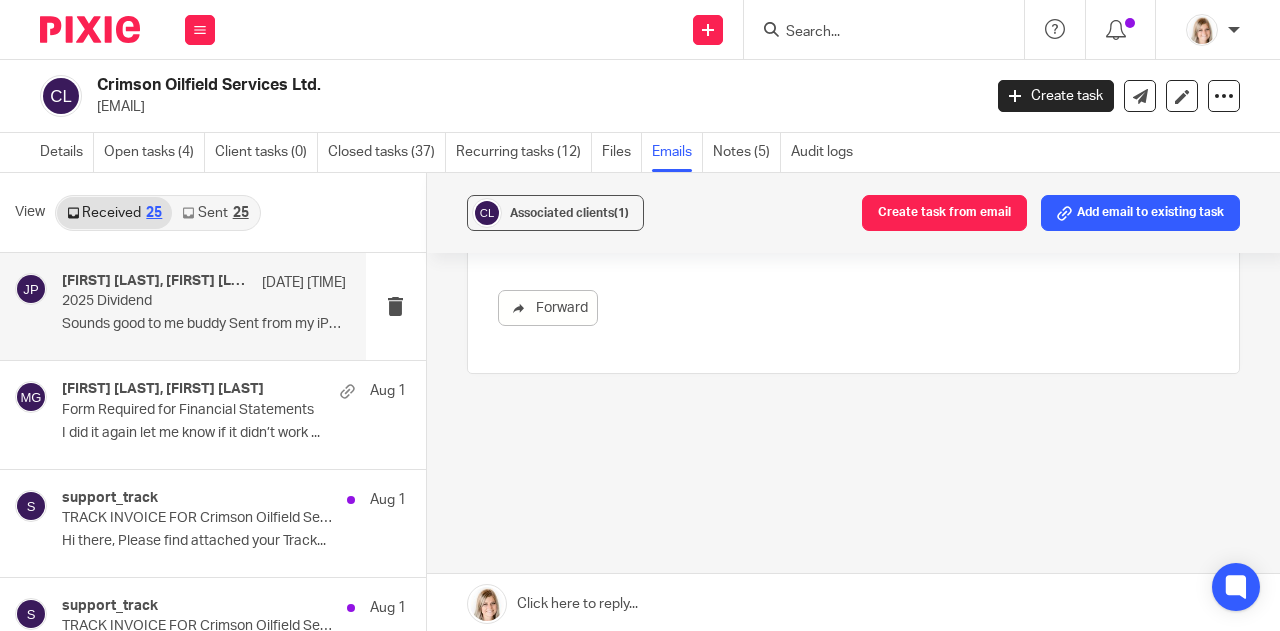 scroll, scrollTop: 0, scrollLeft: 0, axis: both 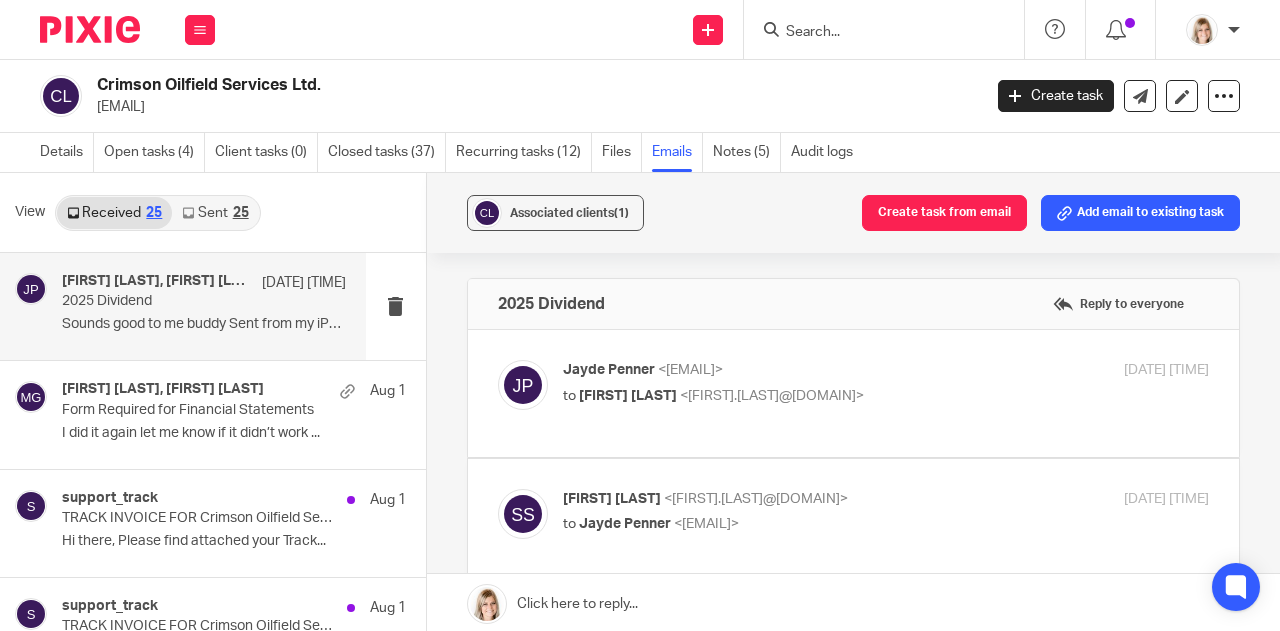 click on "Jayde Penner
<jayde@simplifyaccounting.ca>   to
Skyler Stagg
<skyler.stagg@crimsonoilfield.com>       Aug 5, 2025 9:28am
Forward" at bounding box center (853, 393) 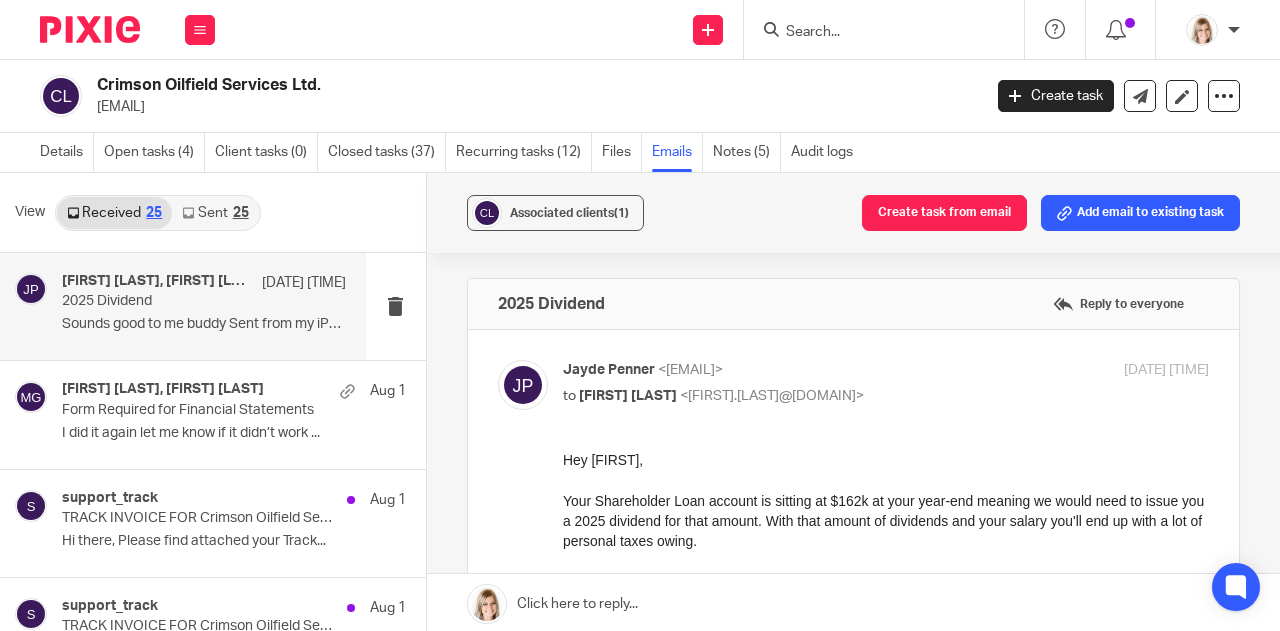 scroll, scrollTop: 0, scrollLeft: 0, axis: both 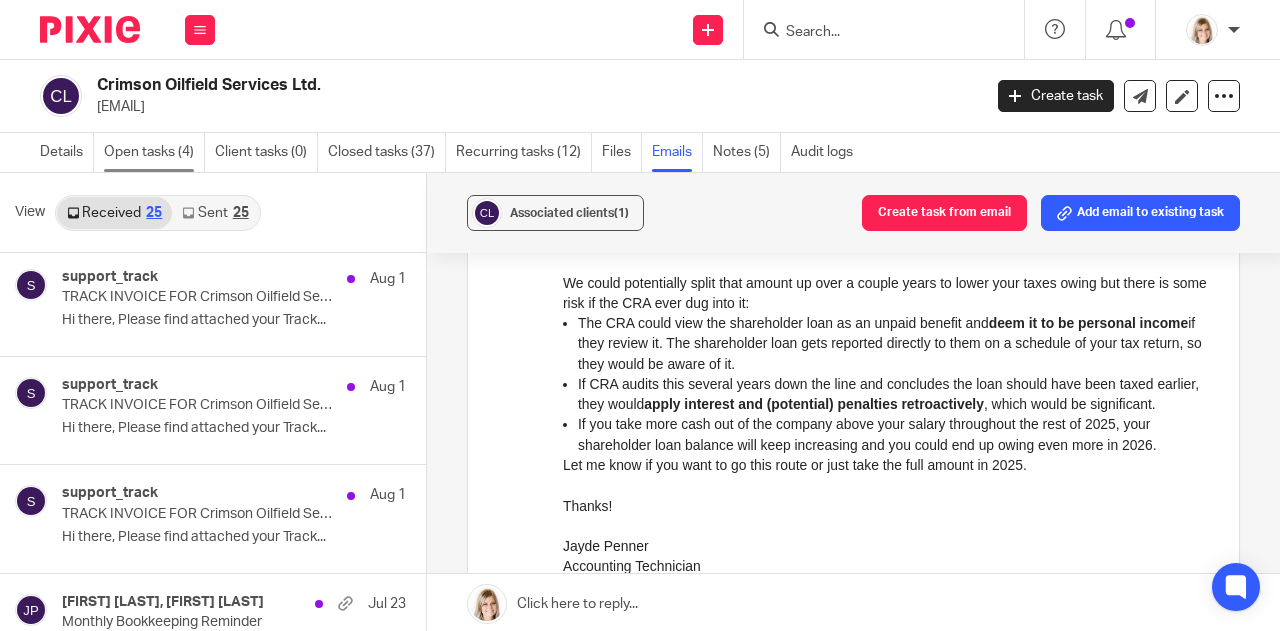 click on "Open tasks (4)" at bounding box center (154, 152) 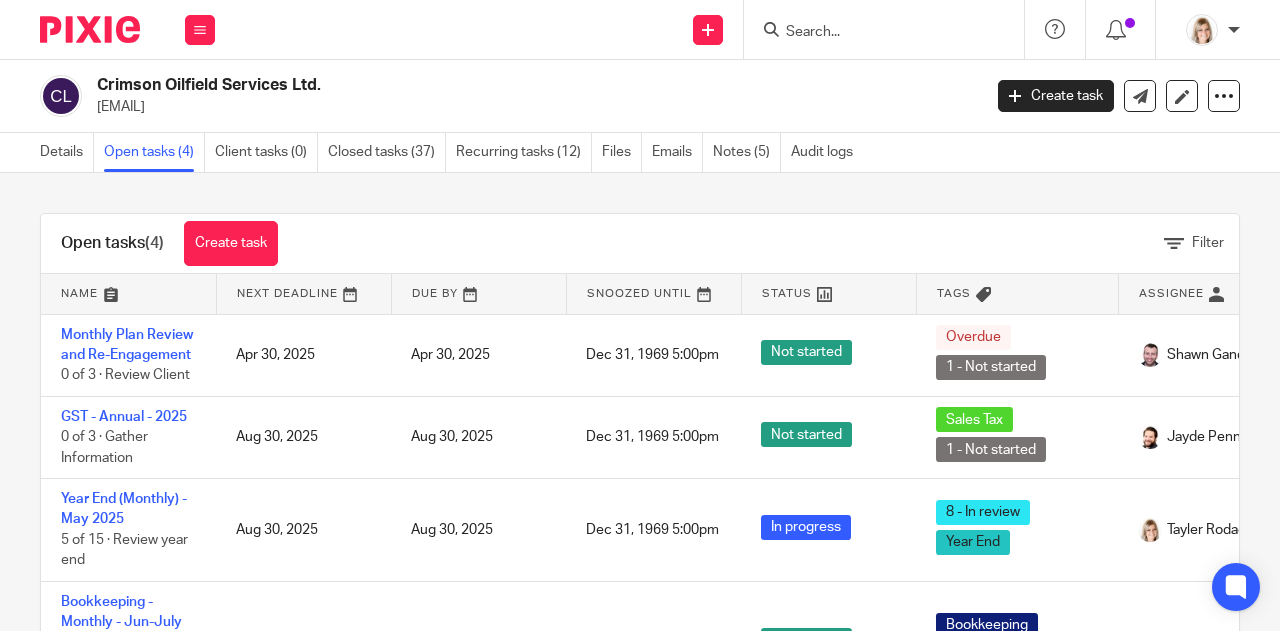 scroll, scrollTop: 0, scrollLeft: 0, axis: both 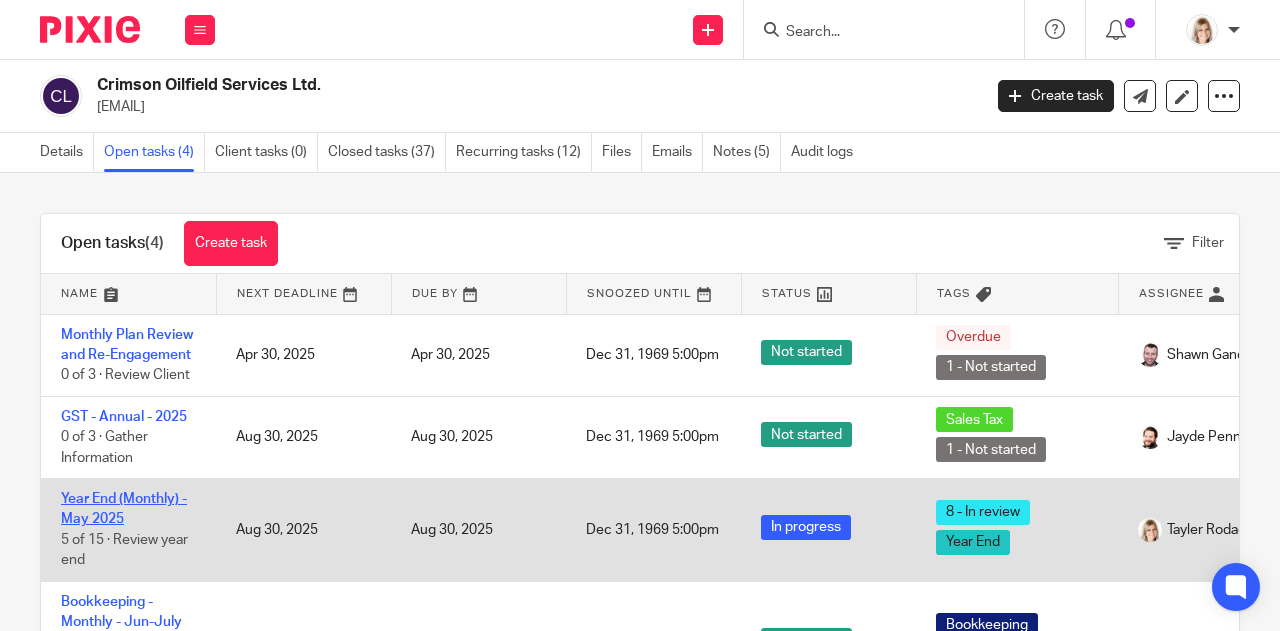 click on "Year End (Monthly) - May 2025" at bounding box center [124, 509] 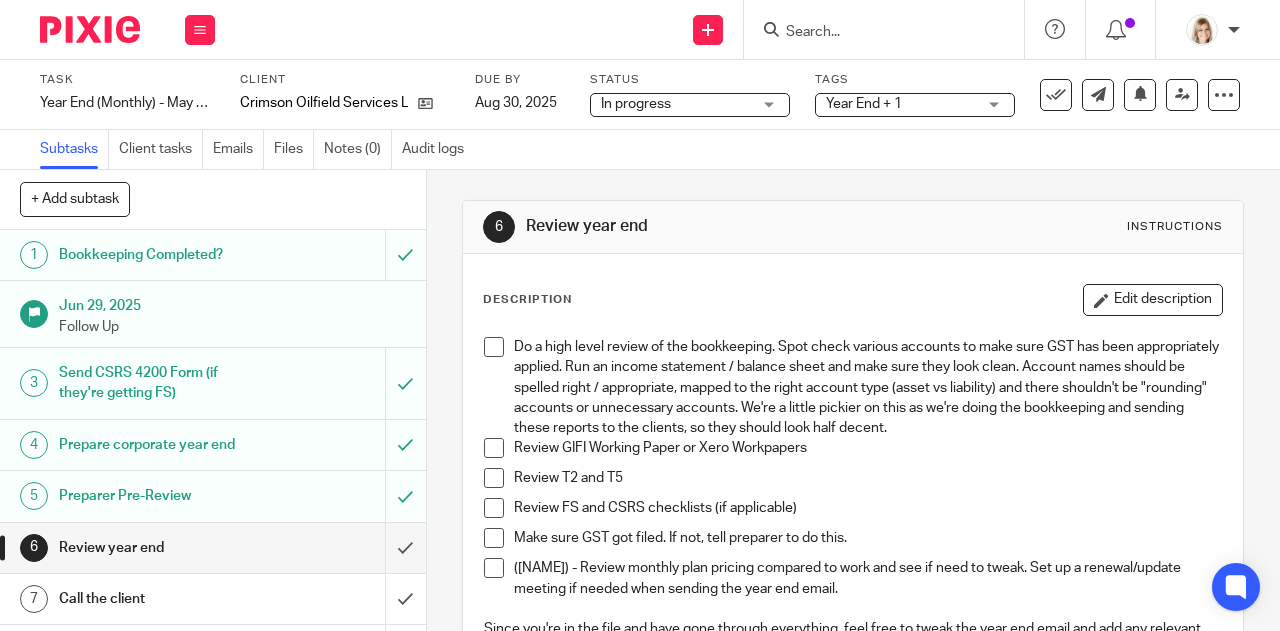scroll, scrollTop: 0, scrollLeft: 0, axis: both 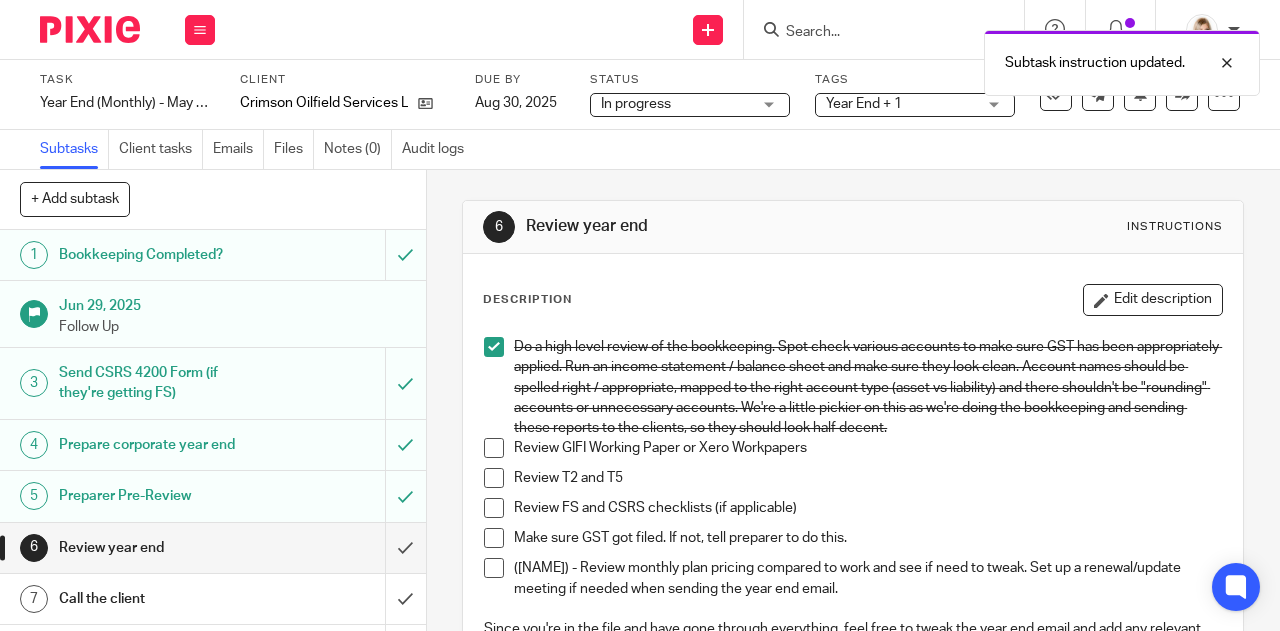 click at bounding box center (494, 448) 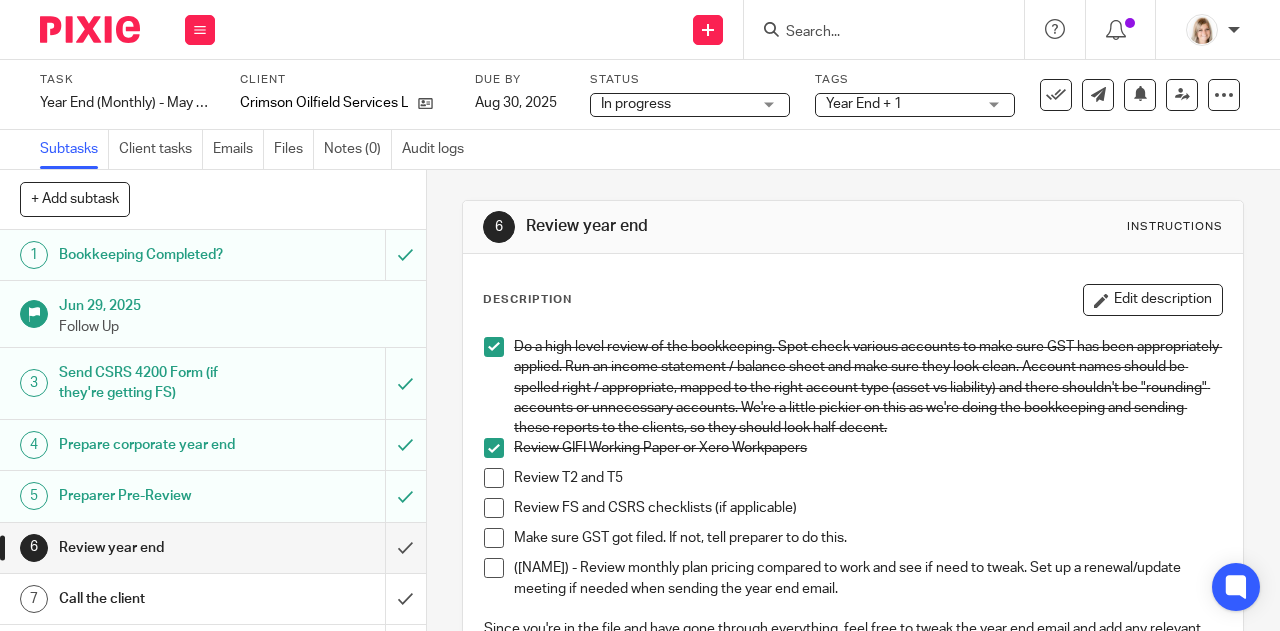 click at bounding box center (494, 478) 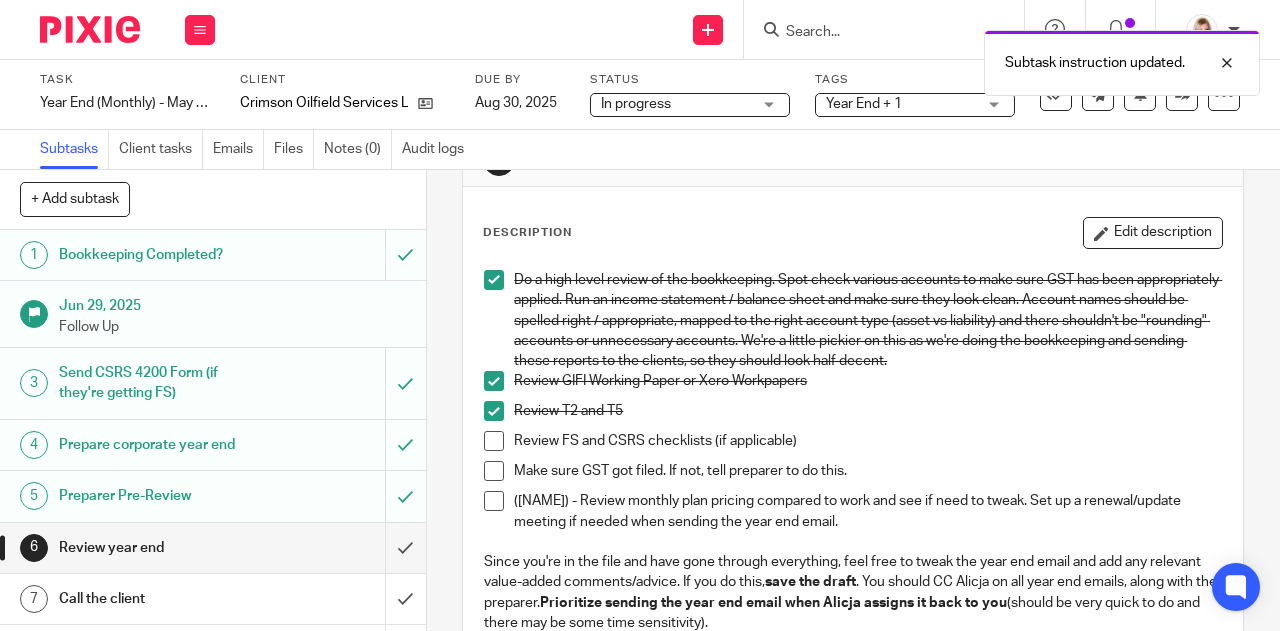 scroll, scrollTop: 80, scrollLeft: 0, axis: vertical 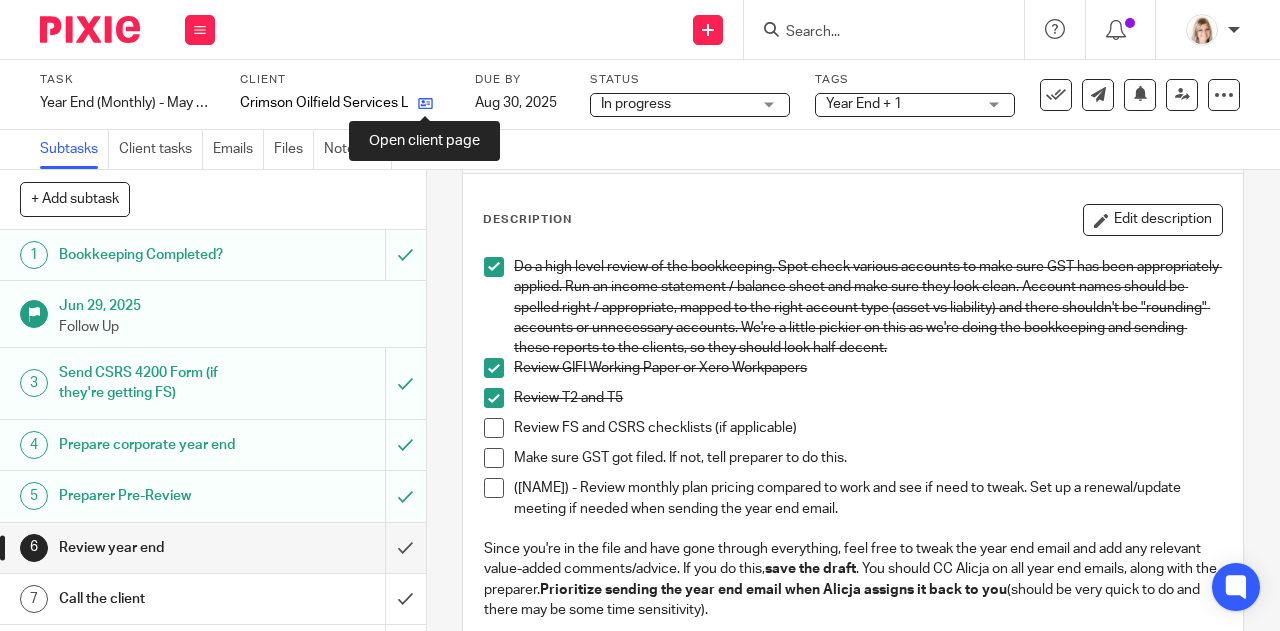 click at bounding box center [425, 103] 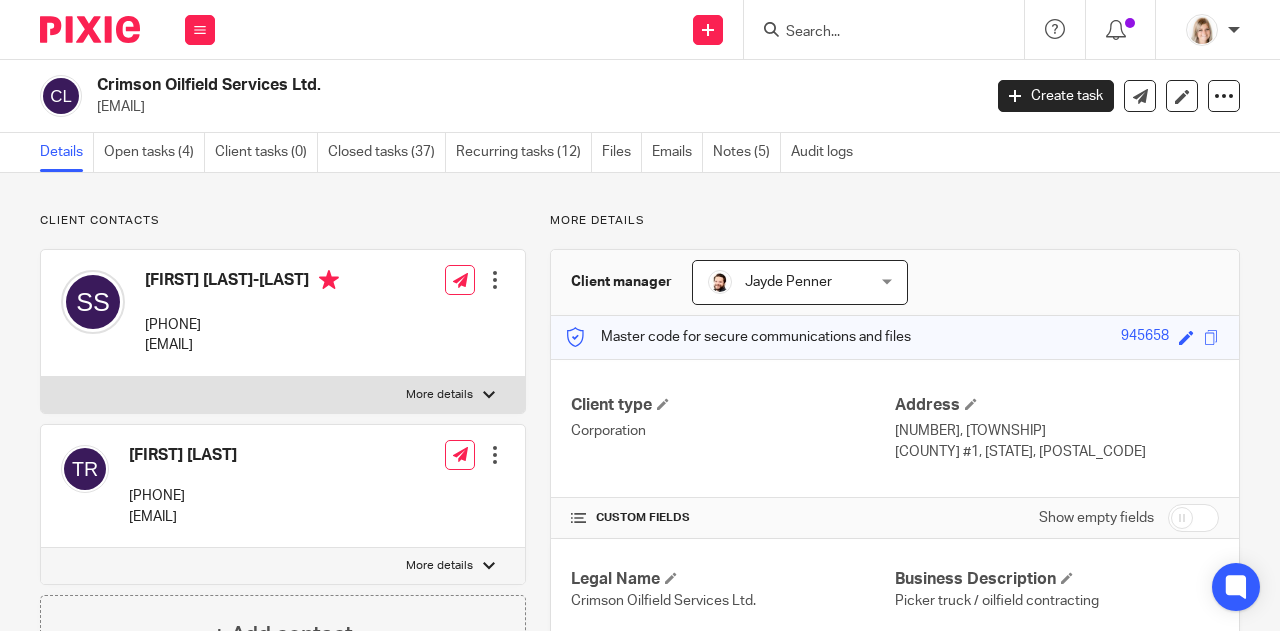 scroll, scrollTop: 0, scrollLeft: 0, axis: both 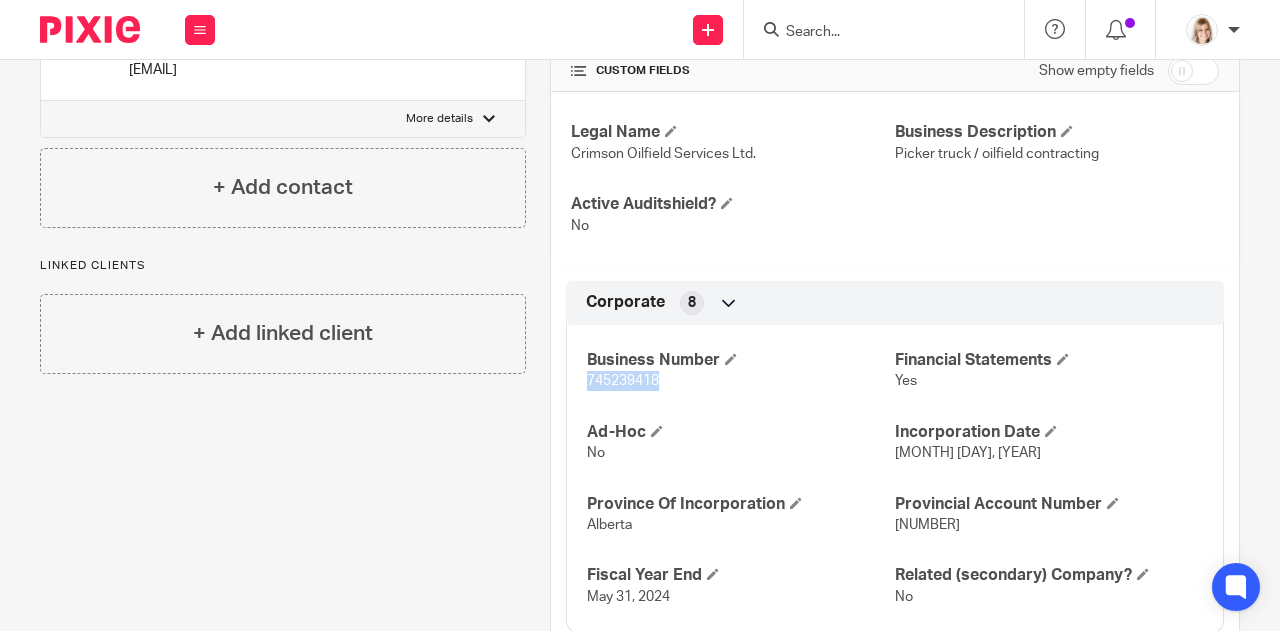 drag, startPoint x: 657, startPoint y: 383, endPoint x: 580, endPoint y: 385, distance: 77.02597 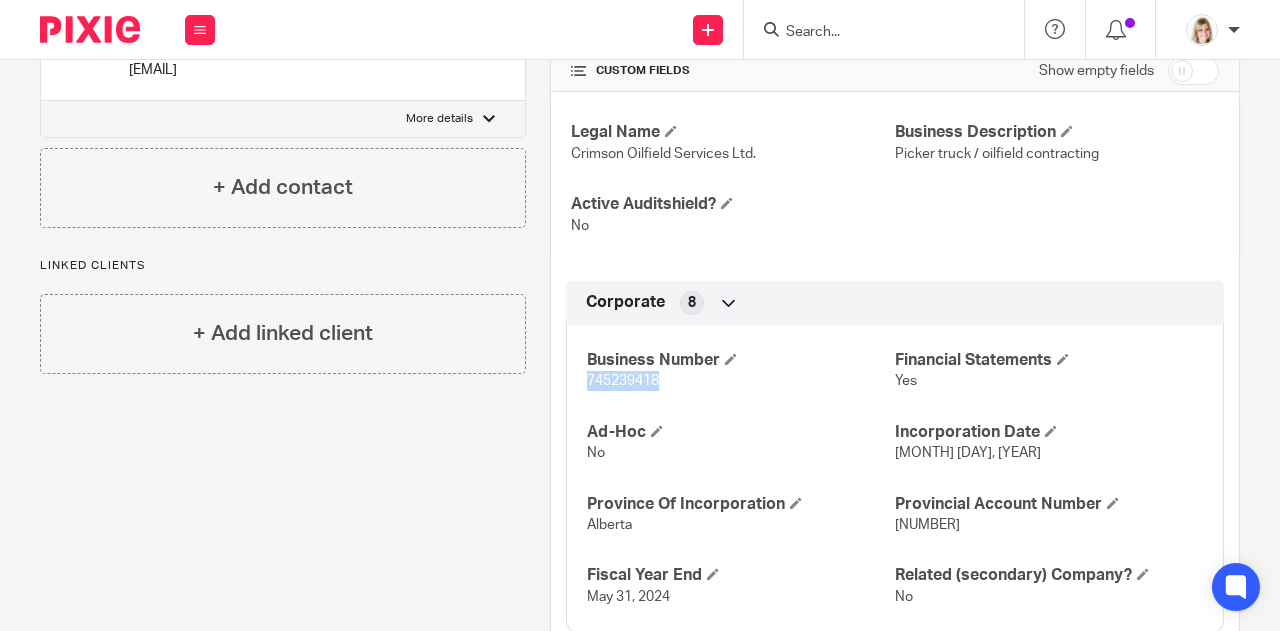 scroll, scrollTop: 0, scrollLeft: 0, axis: both 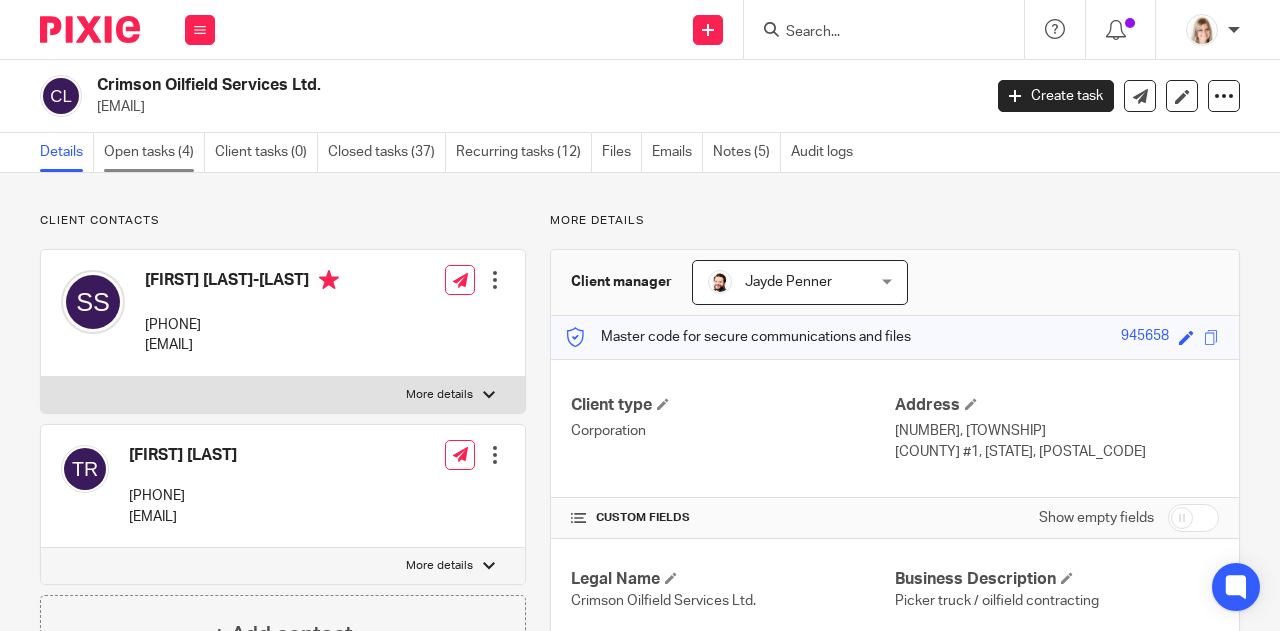click on "Open tasks (4)" at bounding box center (154, 152) 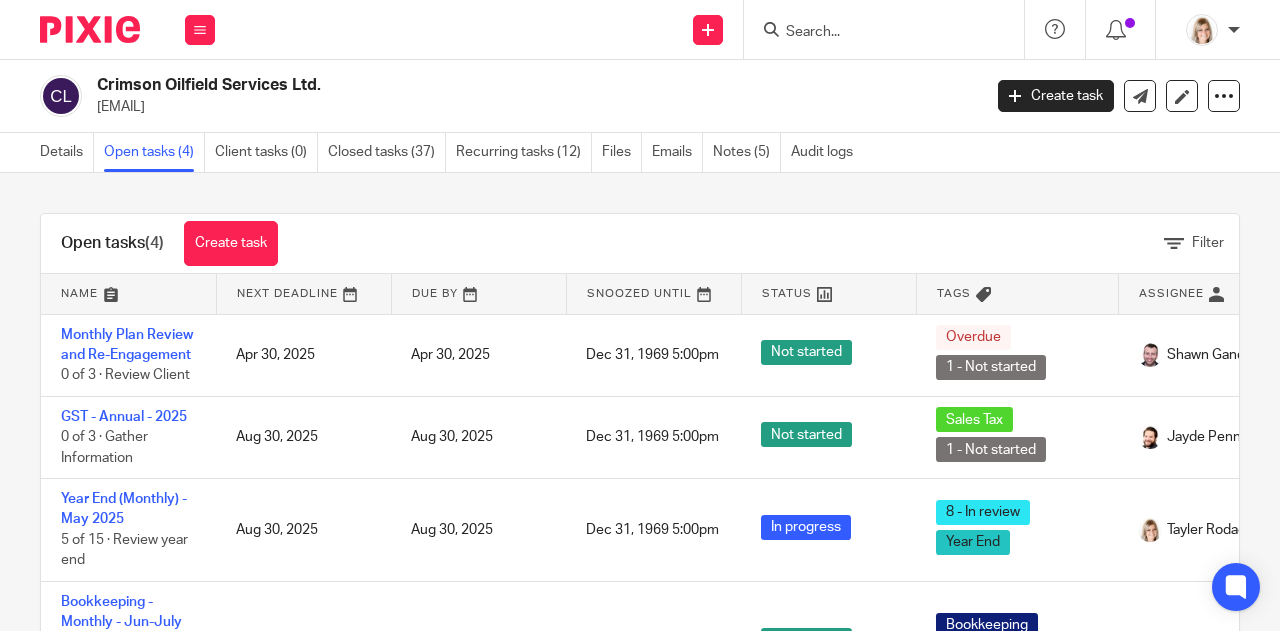 scroll, scrollTop: 0, scrollLeft: 0, axis: both 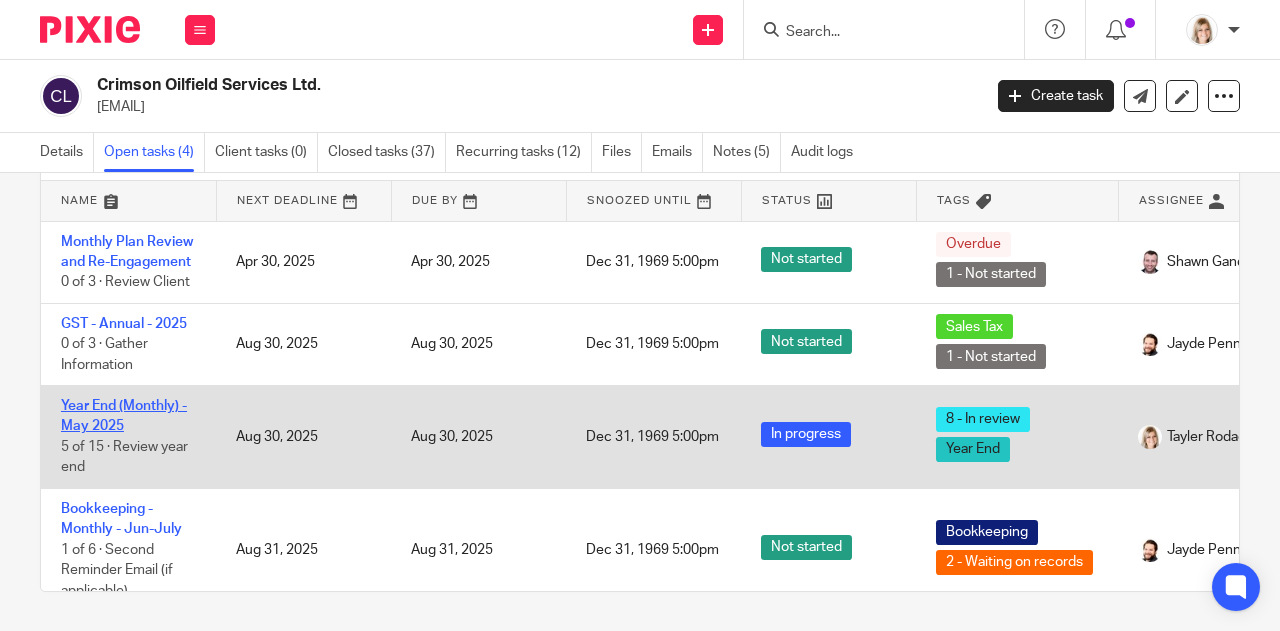 click on "Year End (Monthly) - May 2025" at bounding box center (124, 416) 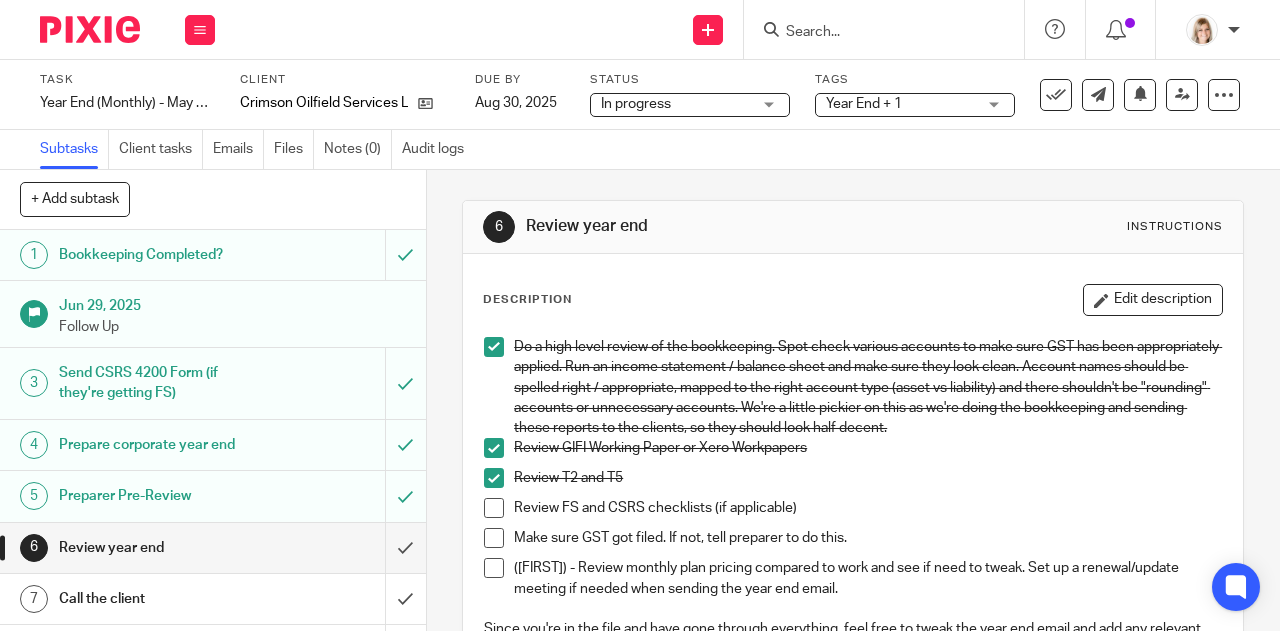 scroll, scrollTop: 0, scrollLeft: 0, axis: both 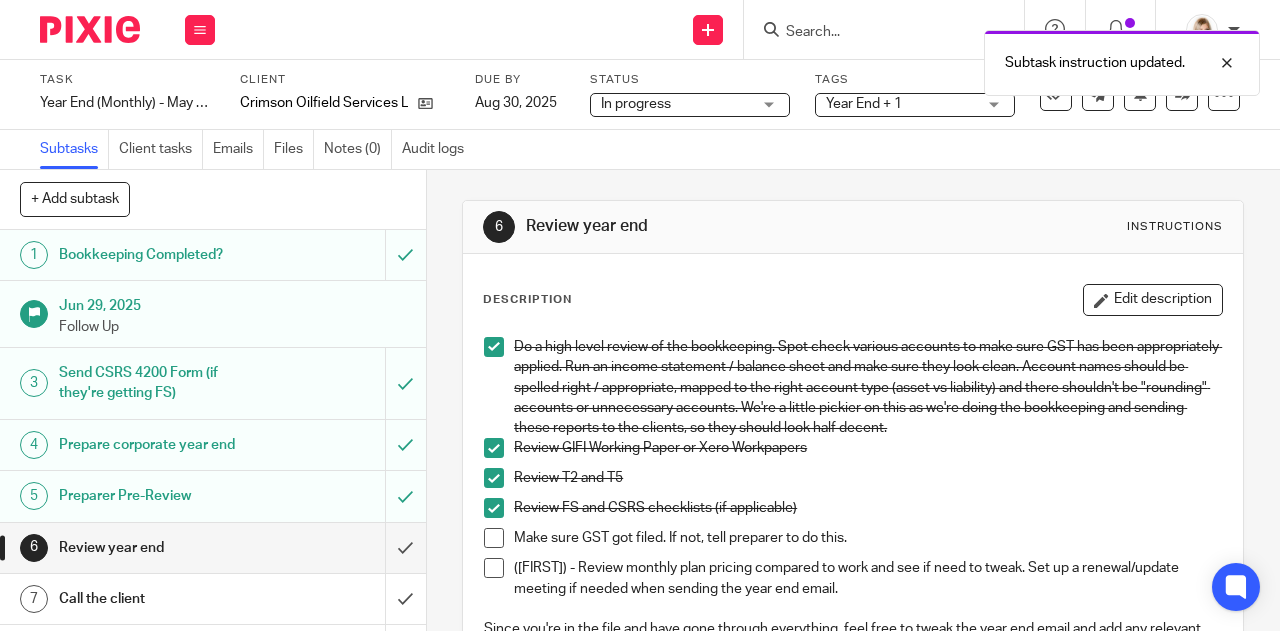 click at bounding box center (494, 538) 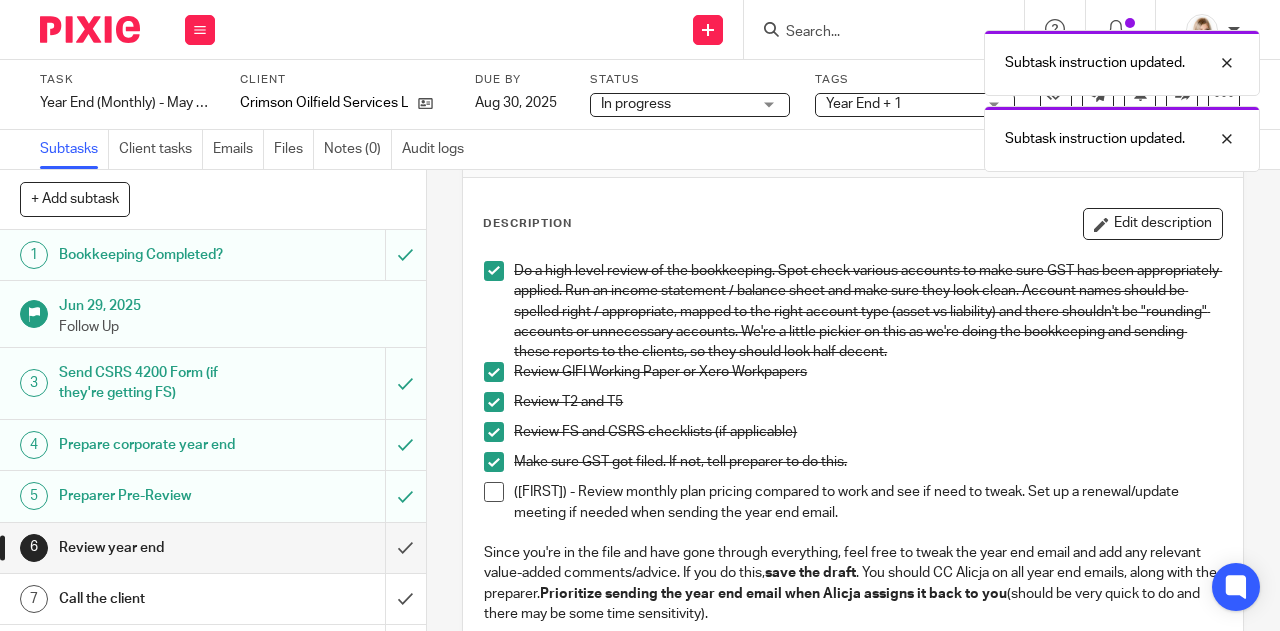 scroll, scrollTop: 84, scrollLeft: 0, axis: vertical 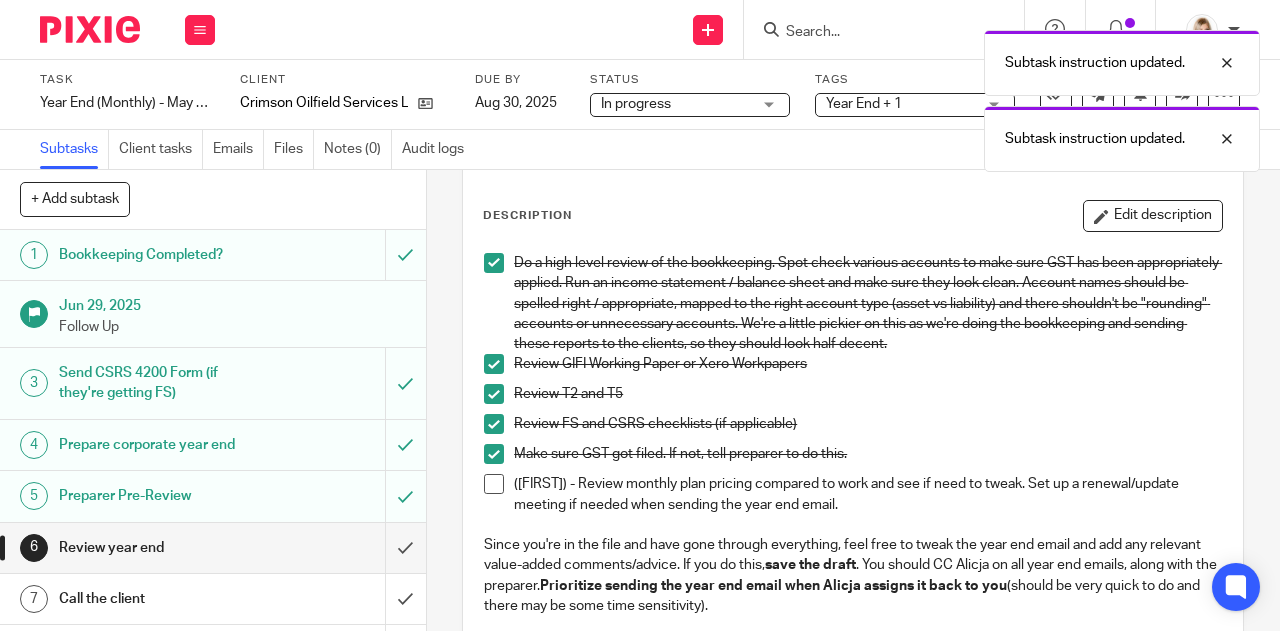 click at bounding box center [494, 484] 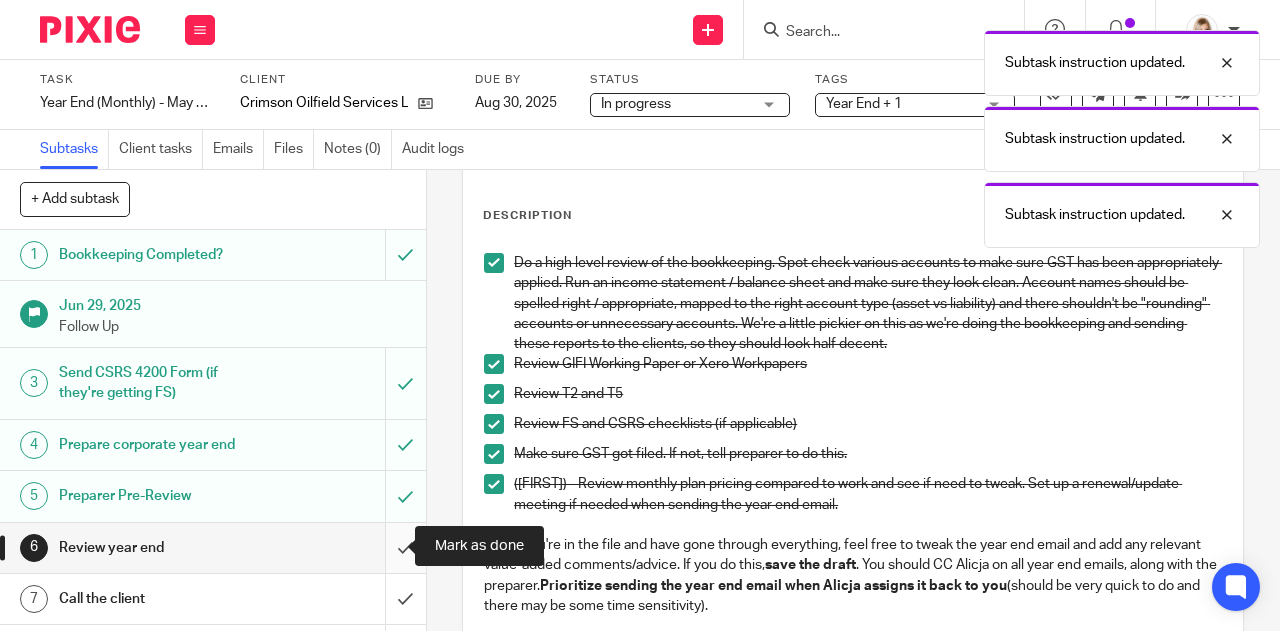 click at bounding box center (213, 548) 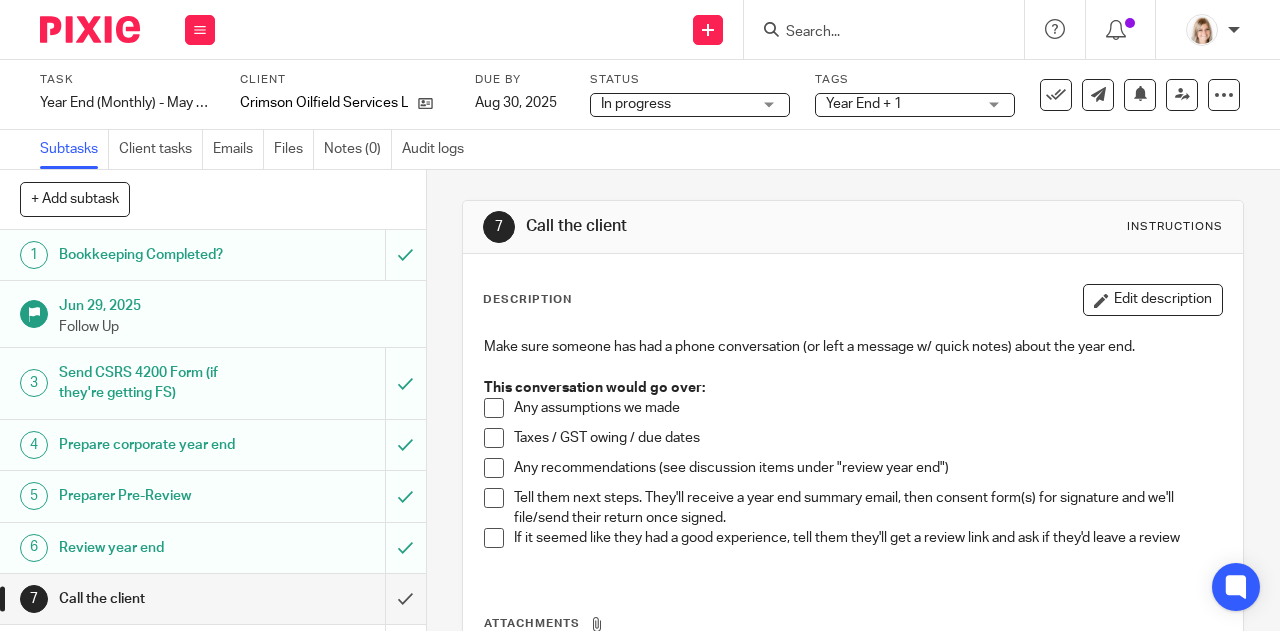 scroll, scrollTop: 0, scrollLeft: 0, axis: both 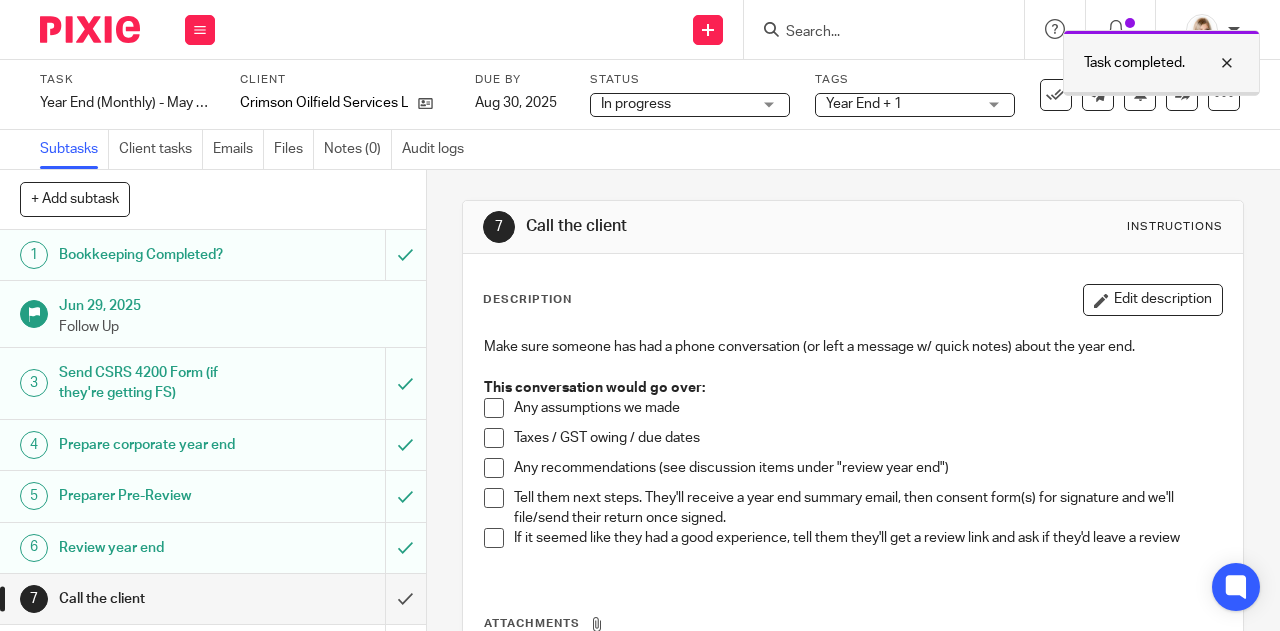 click at bounding box center [1212, 63] 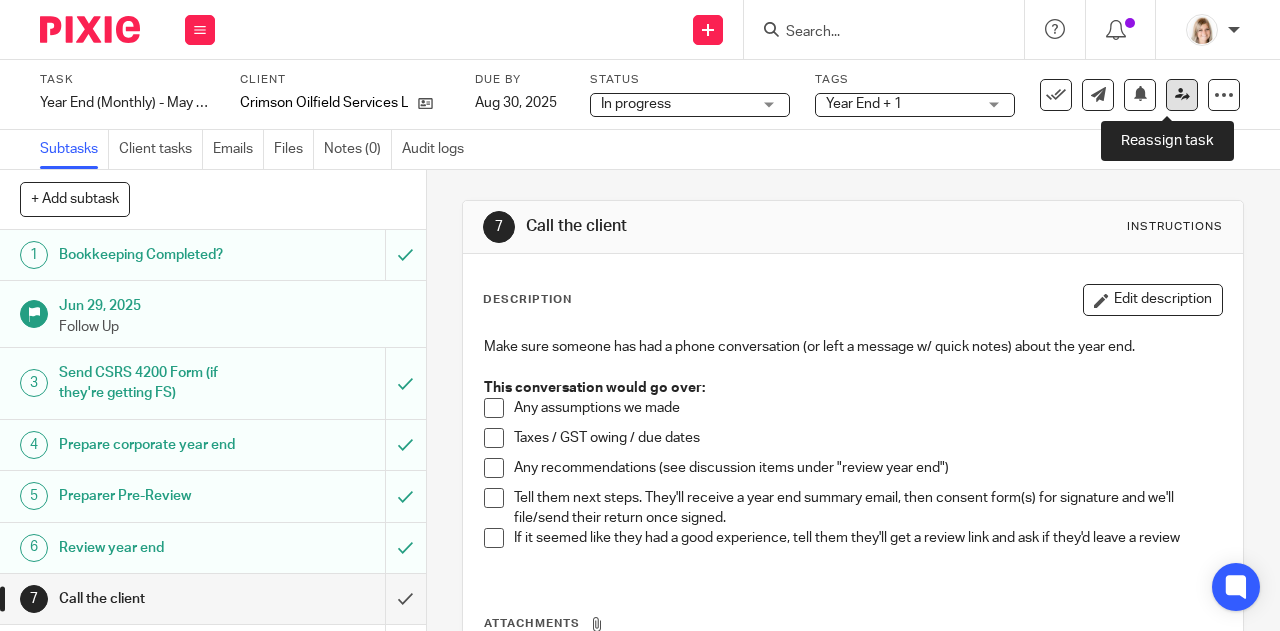click at bounding box center (1182, 94) 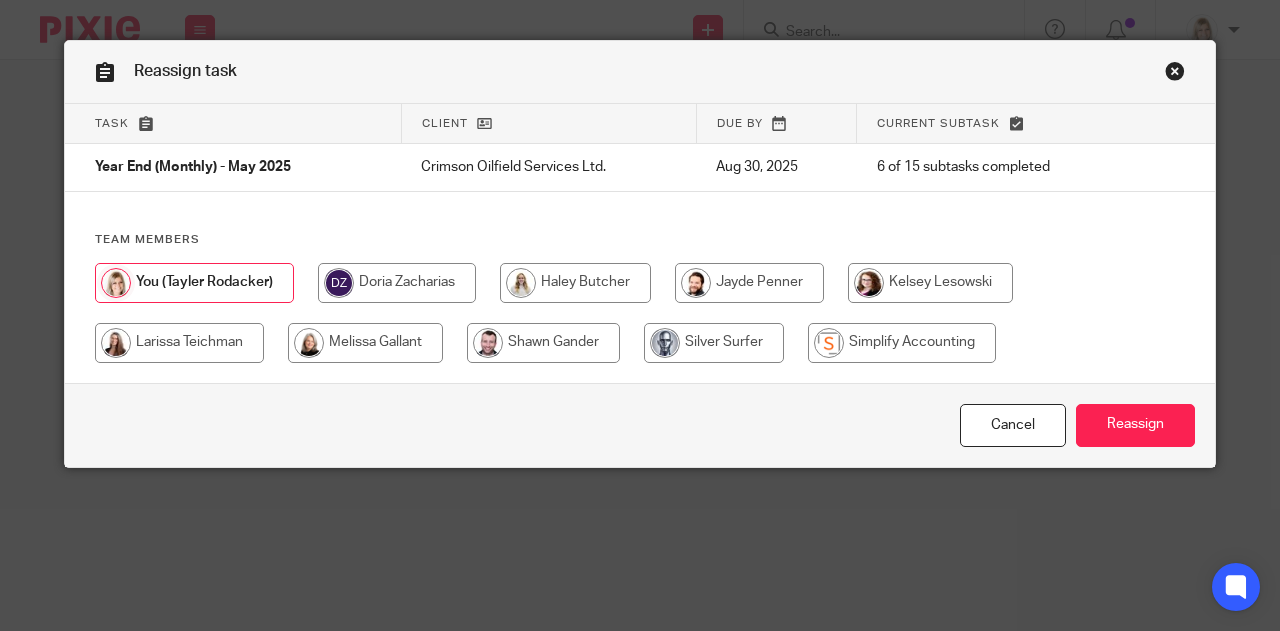 scroll, scrollTop: 0, scrollLeft: 0, axis: both 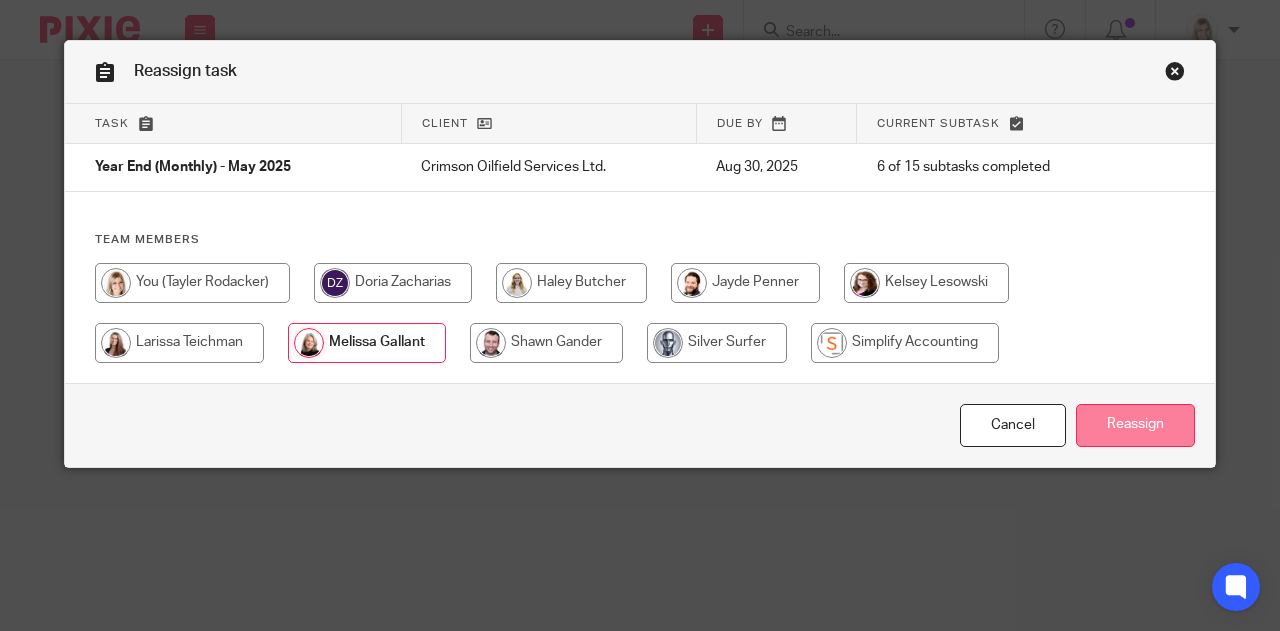 click on "Reassign" at bounding box center (1135, 425) 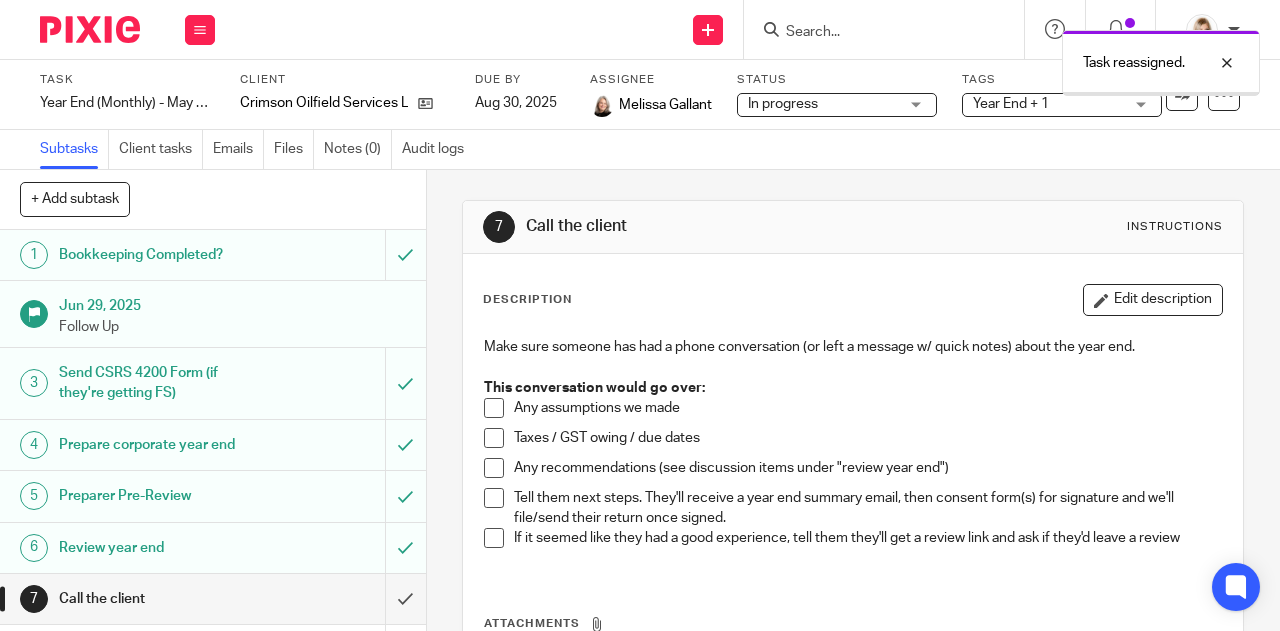 scroll, scrollTop: 0, scrollLeft: 0, axis: both 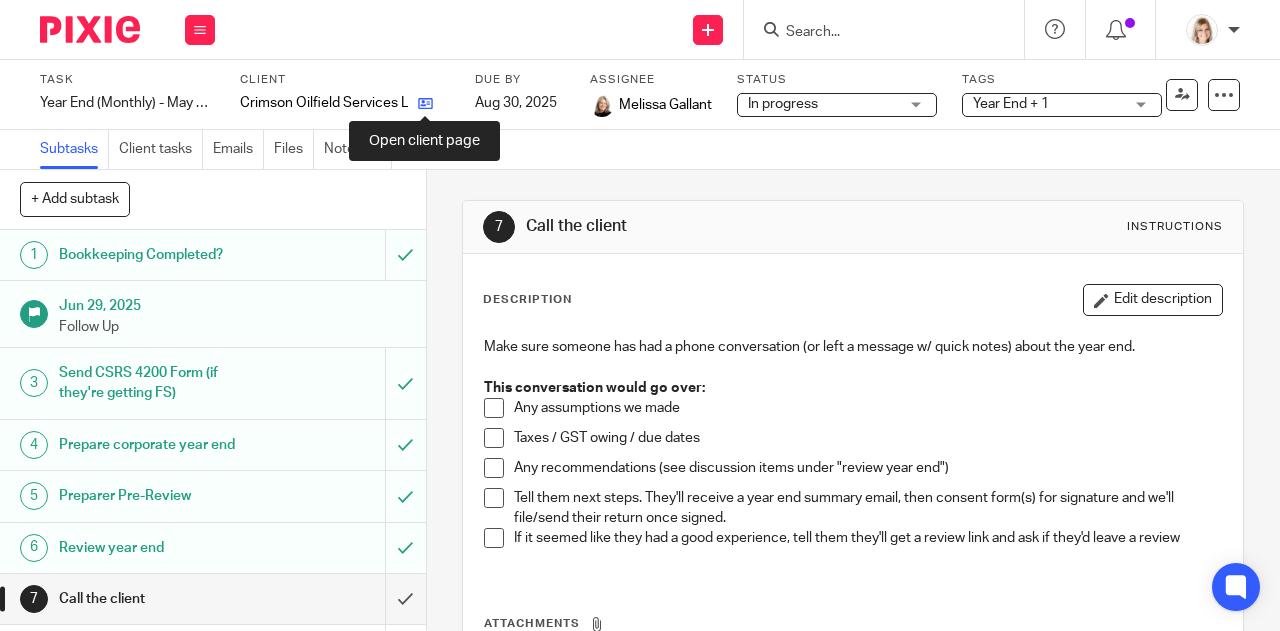 click at bounding box center [425, 103] 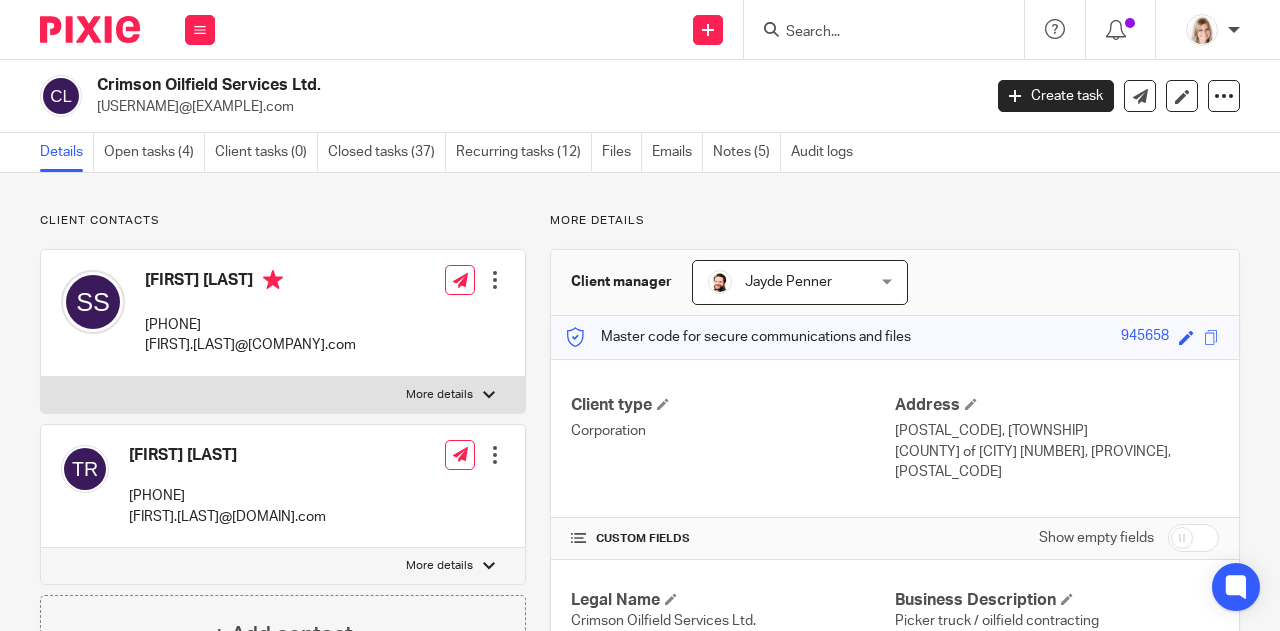 scroll, scrollTop: 0, scrollLeft: 0, axis: both 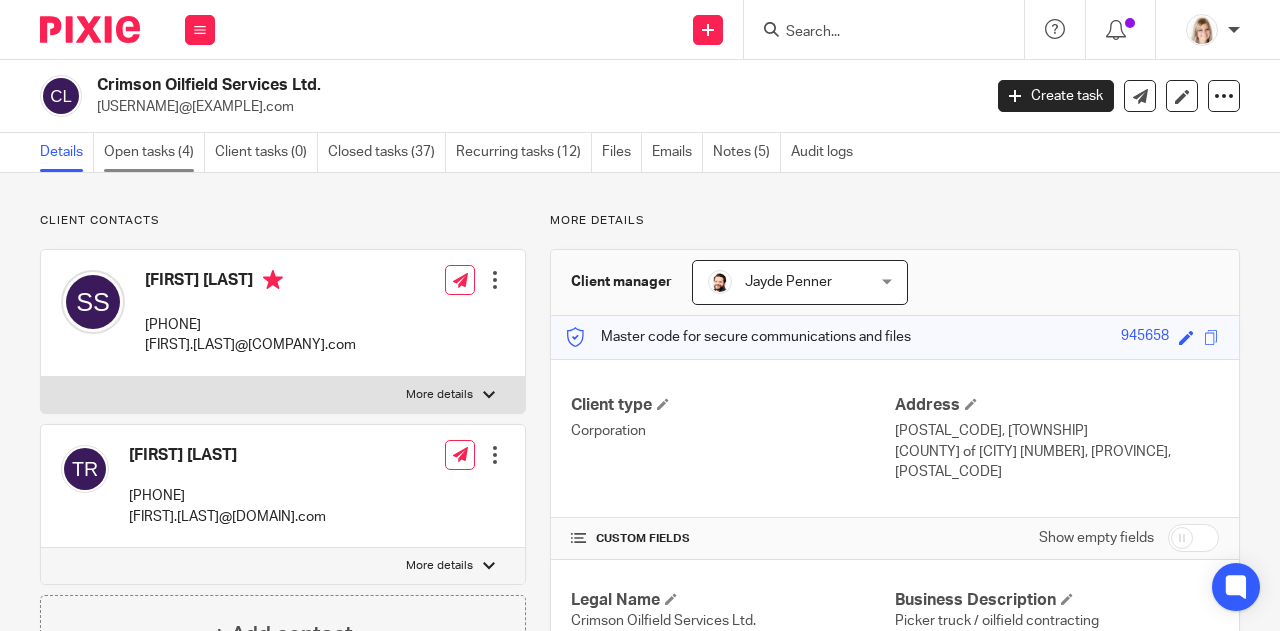 click on "Open tasks (4)" at bounding box center [154, 152] 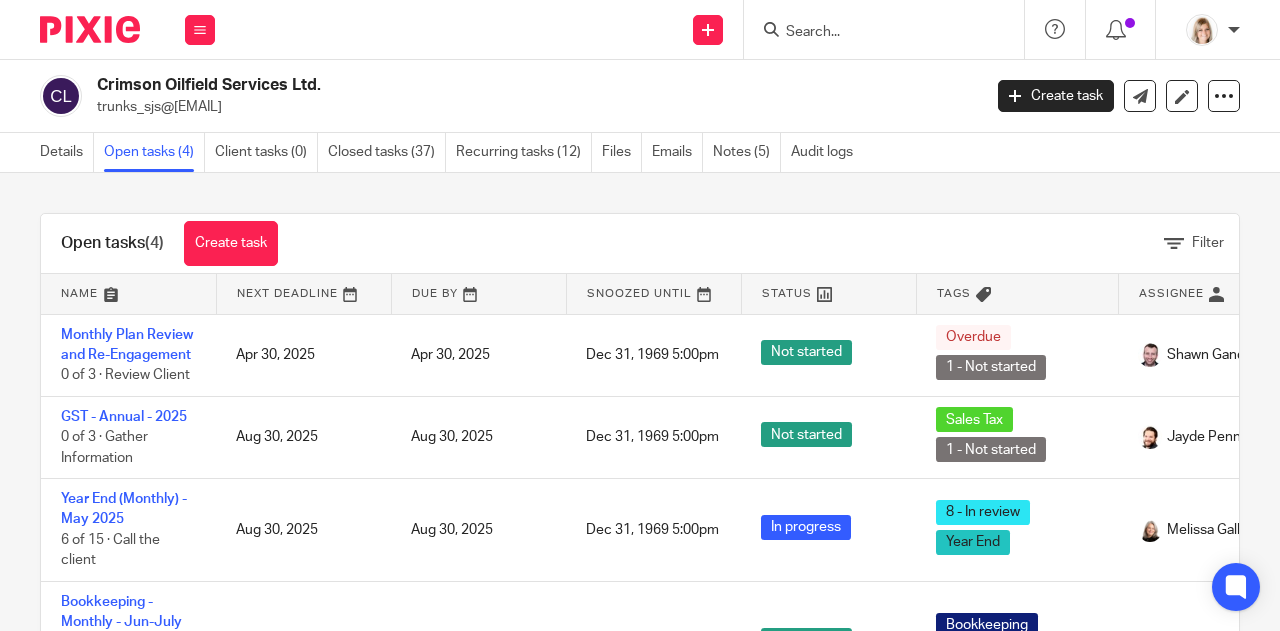 scroll, scrollTop: 0, scrollLeft: 0, axis: both 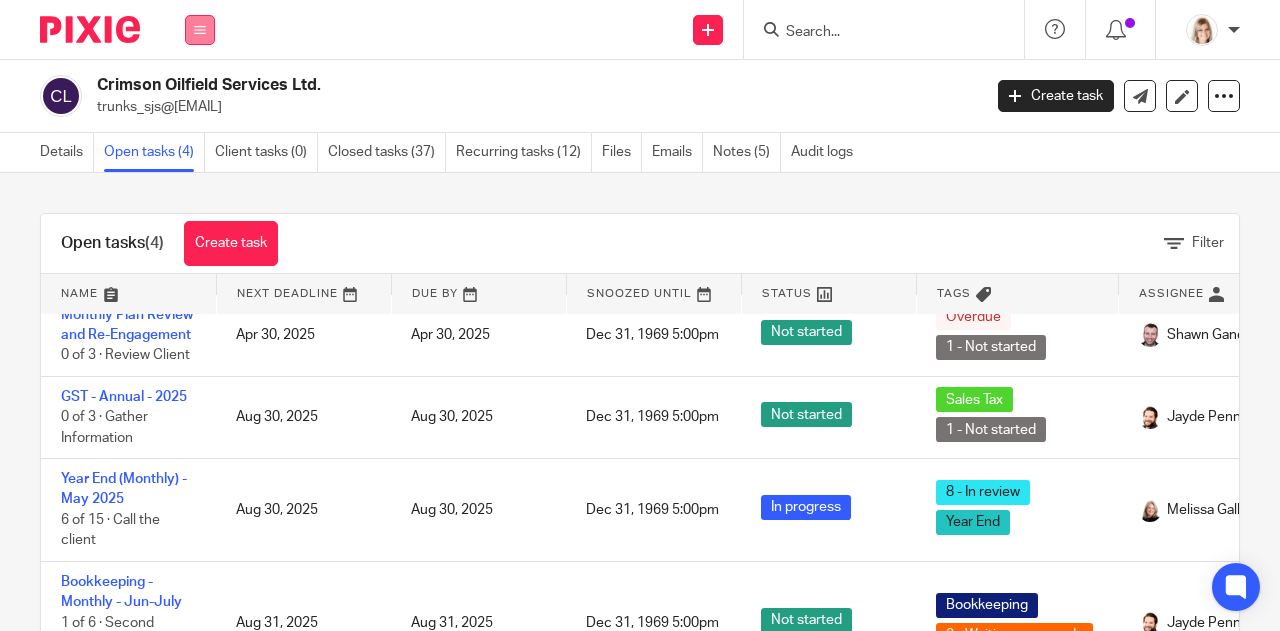 click at bounding box center (200, 30) 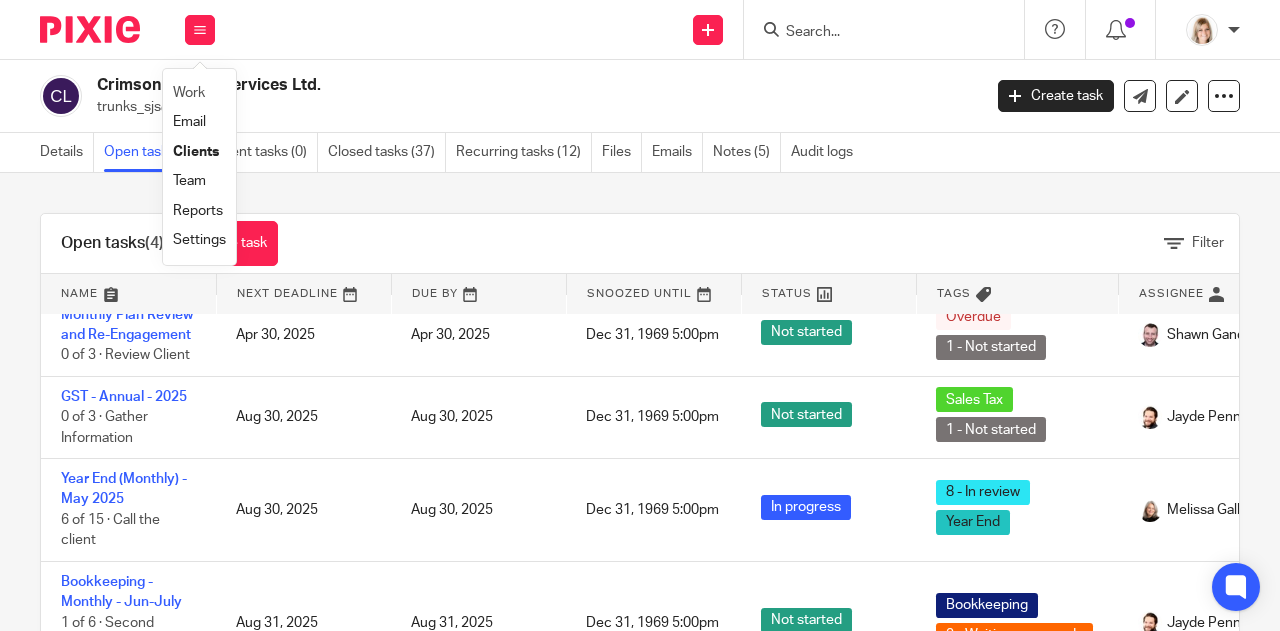 click on "Work" at bounding box center [199, 93] 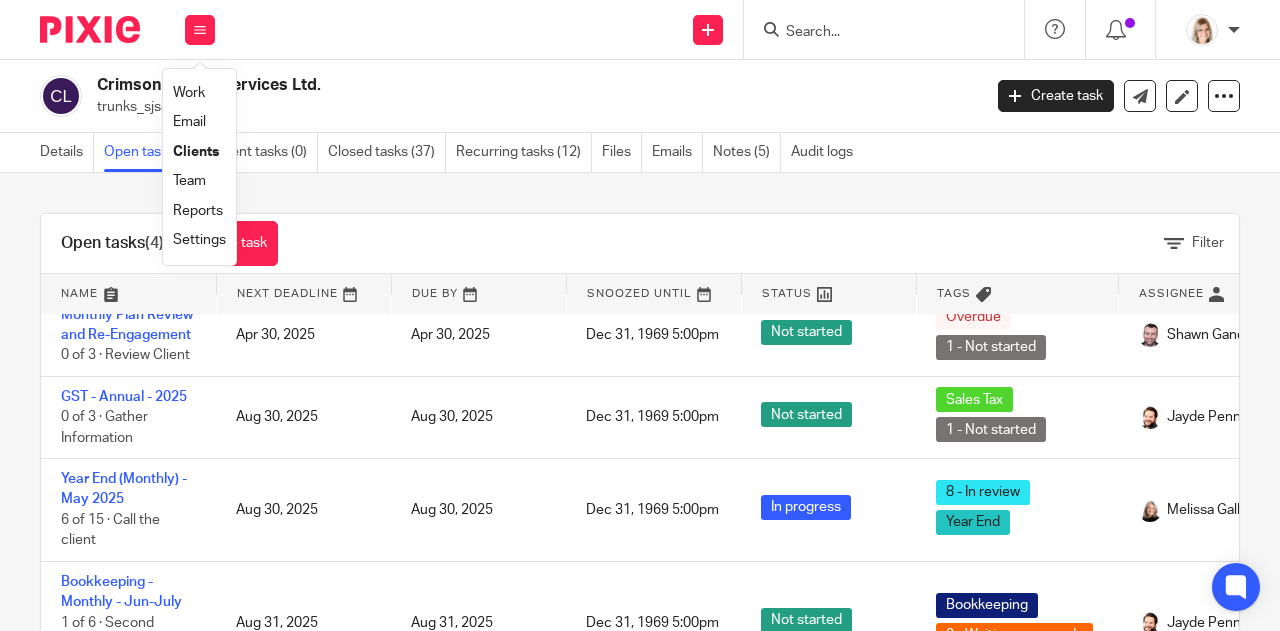 click on "Work" at bounding box center (189, 93) 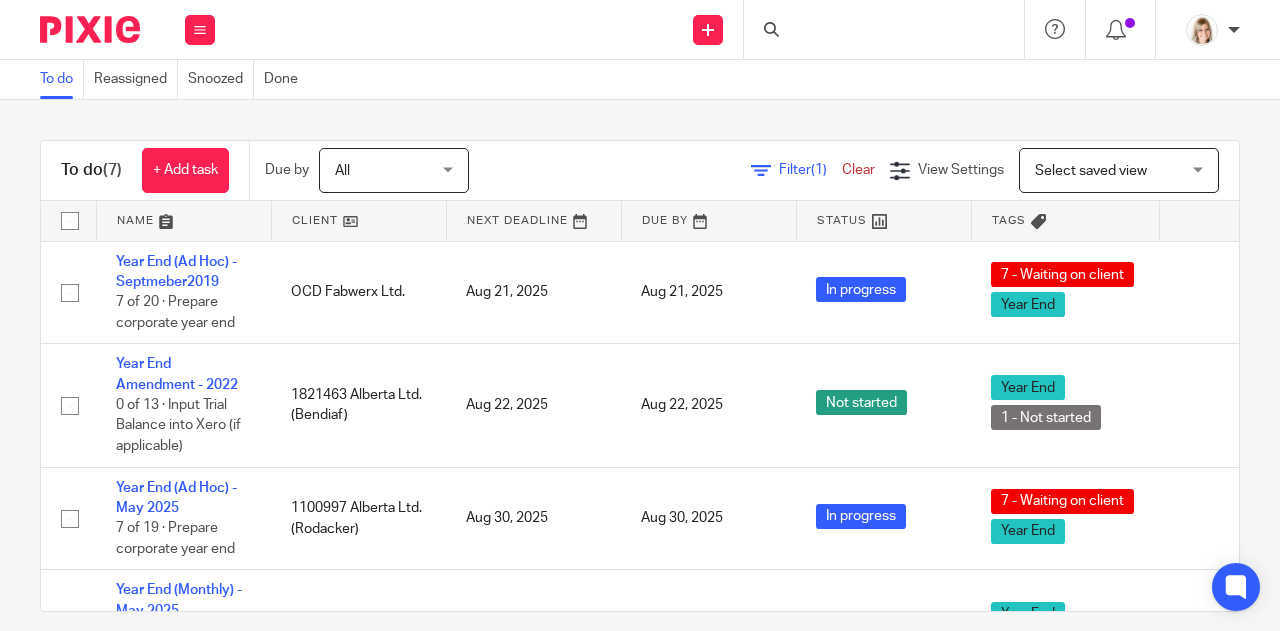 scroll, scrollTop: 0, scrollLeft: 0, axis: both 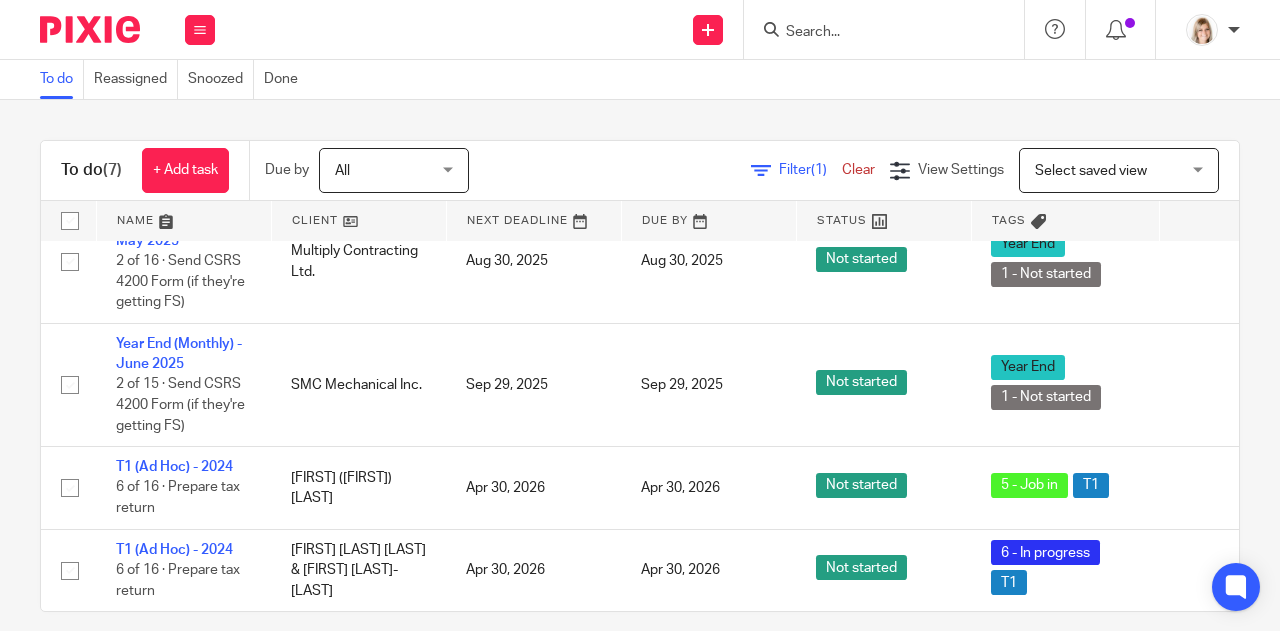 click at bounding box center [874, 33] 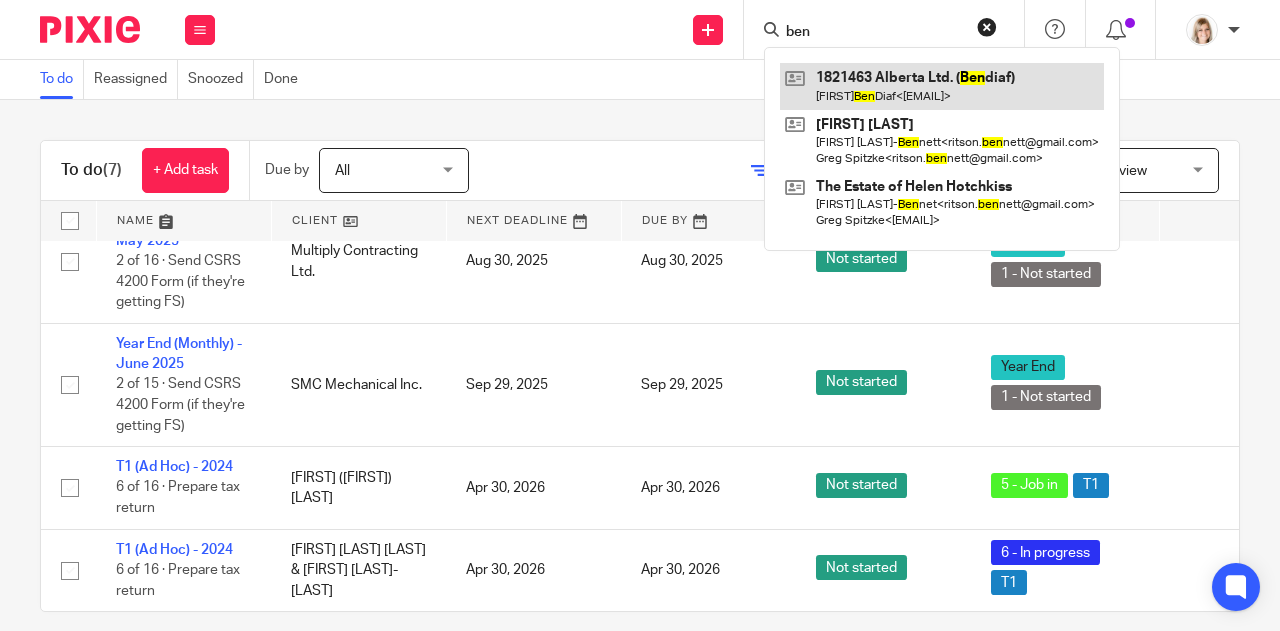 type on "ben" 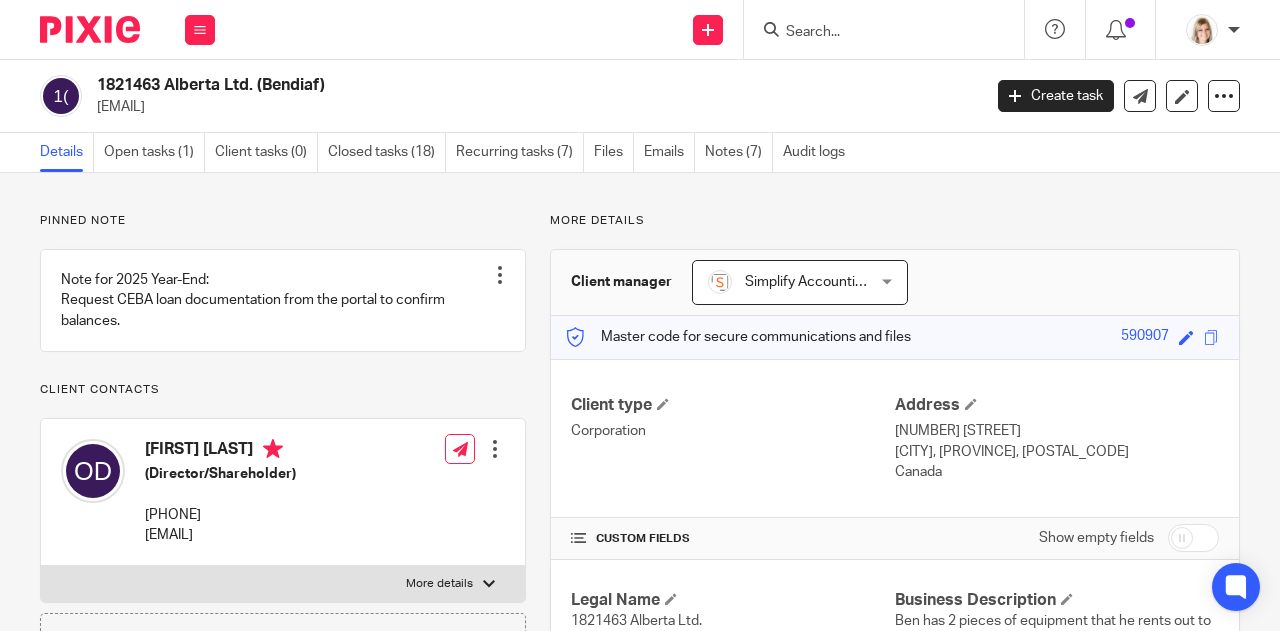 scroll, scrollTop: 0, scrollLeft: 0, axis: both 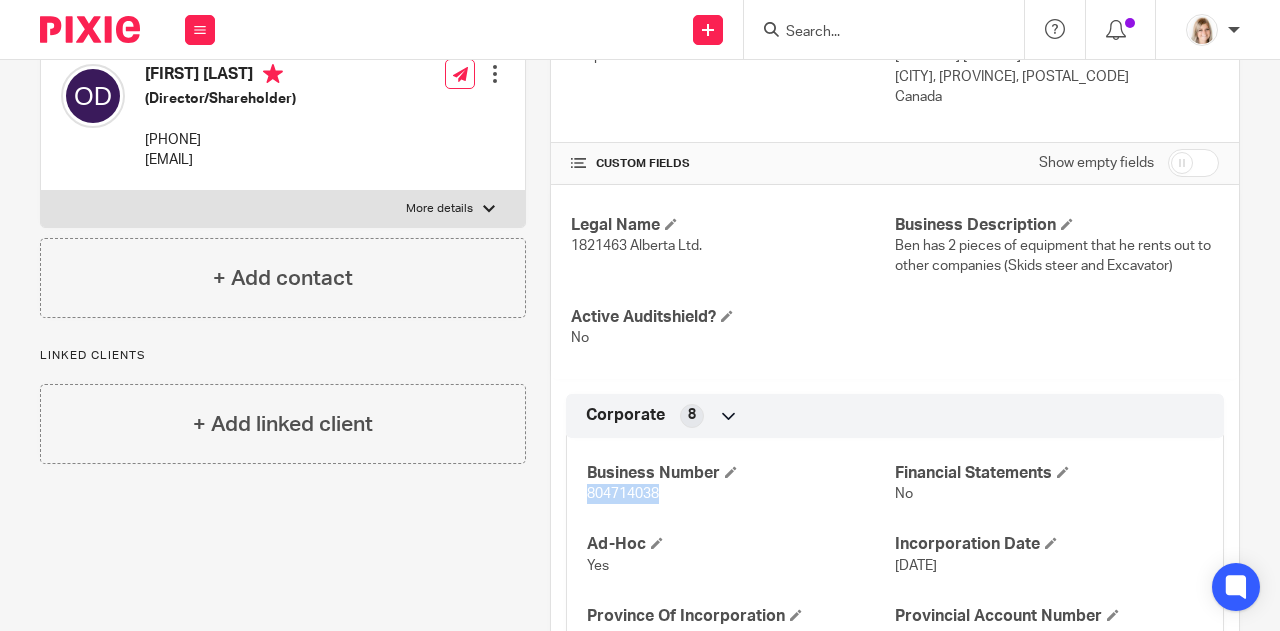drag, startPoint x: 656, startPoint y: 497, endPoint x: 573, endPoint y: 497, distance: 83 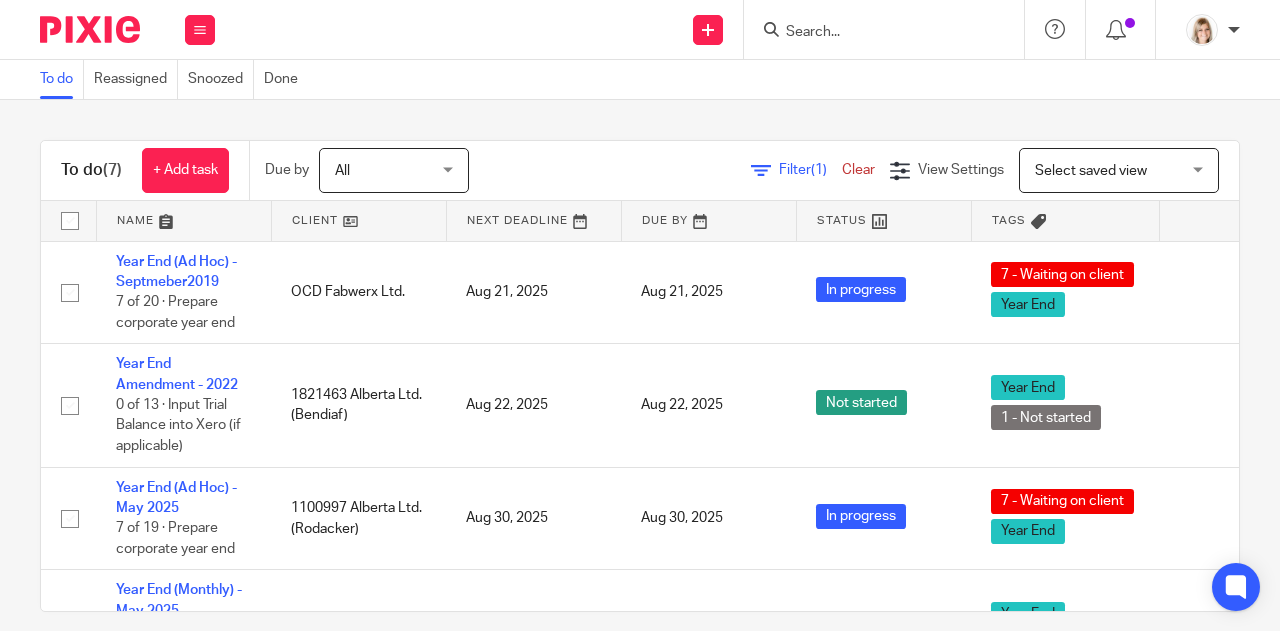scroll, scrollTop: 0, scrollLeft: 0, axis: both 